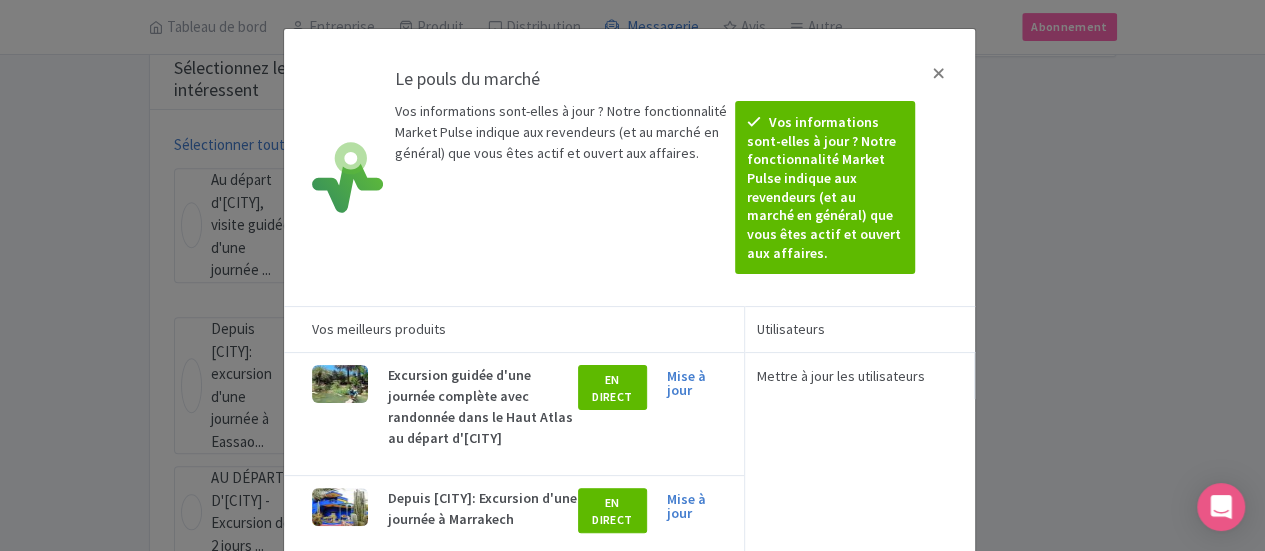 scroll, scrollTop: 365, scrollLeft: 0, axis: vertical 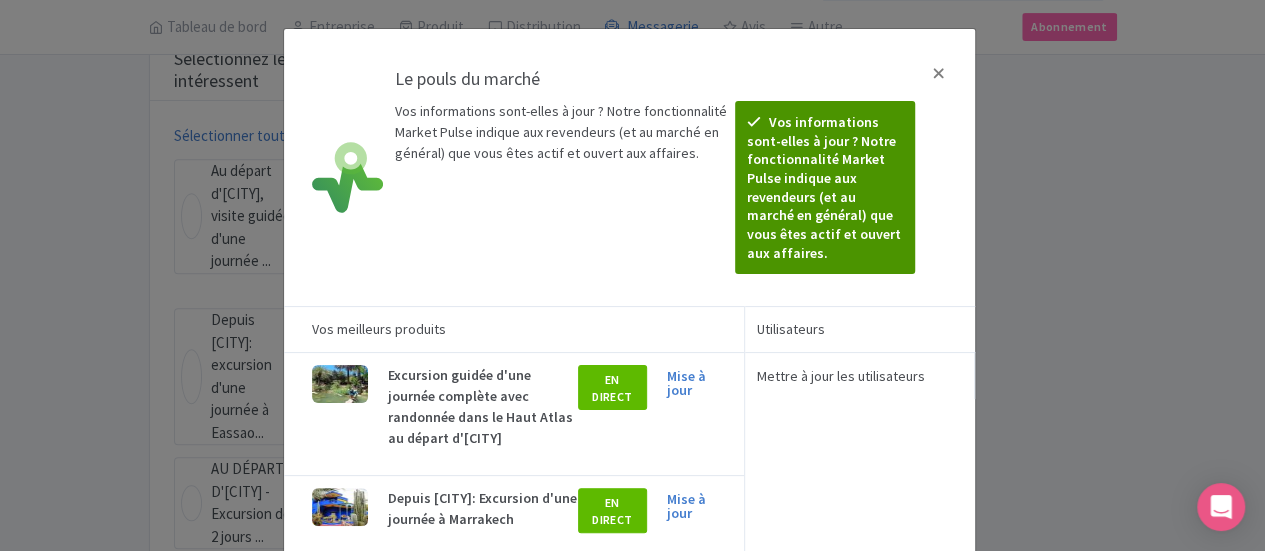 click on "Vos informations sont-elles à jour ? Notre fonctionnalité Market Pulse indique aux revendeurs (et au marché en général) que vous êtes actif et ouvert aux affaires." at bounding box center (824, 187) 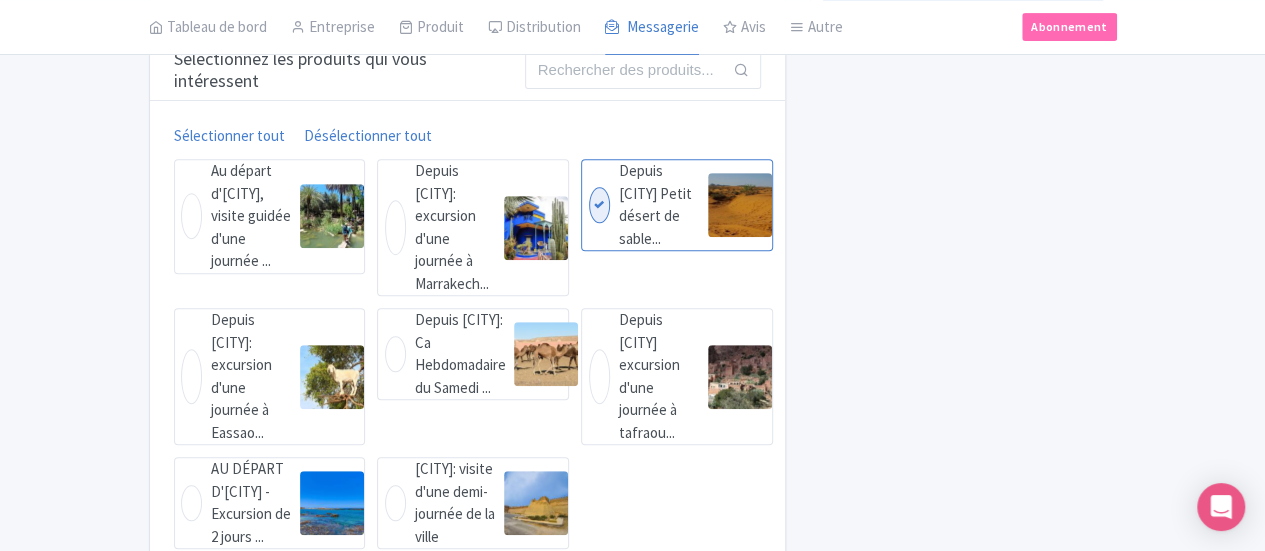 click at bounding box center [332, 216] 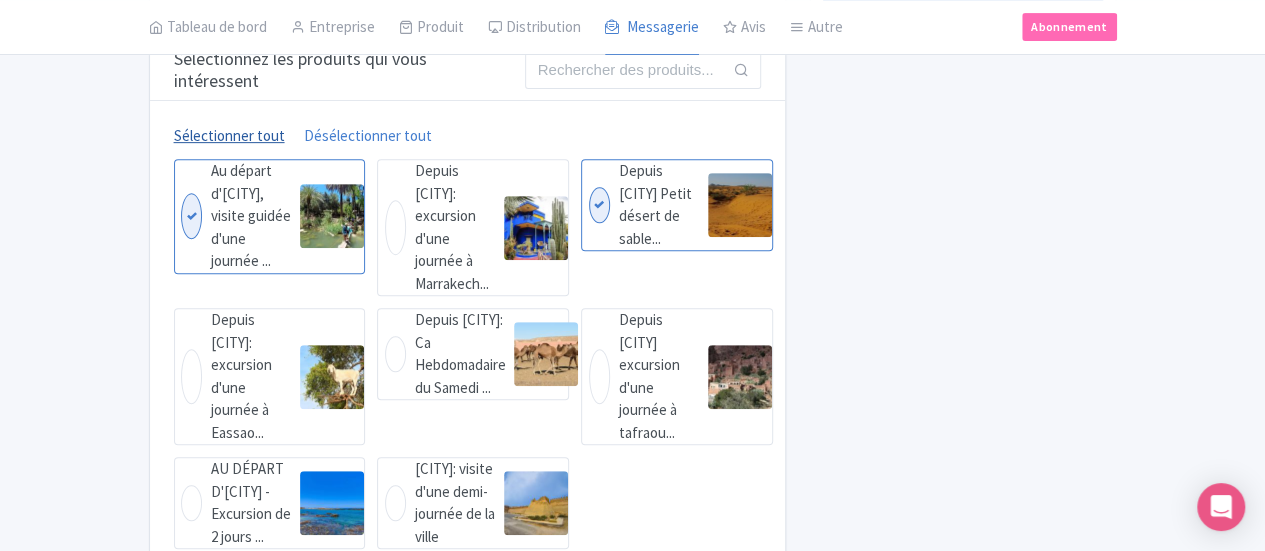 click on "Sélectionner tout" at bounding box center [229, 135] 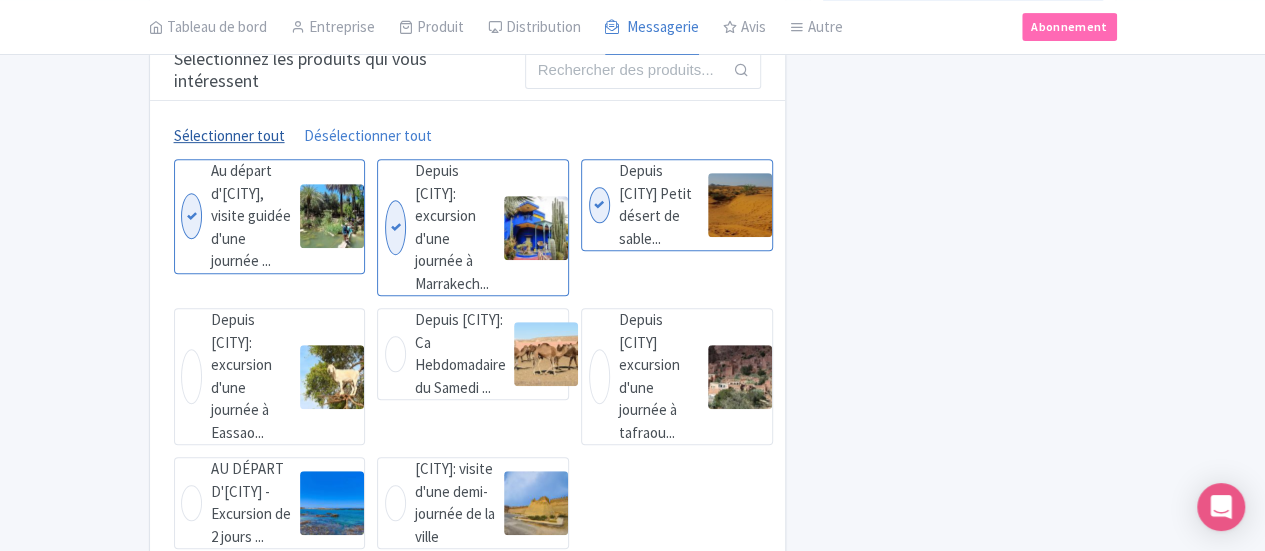 checkbox on "true" 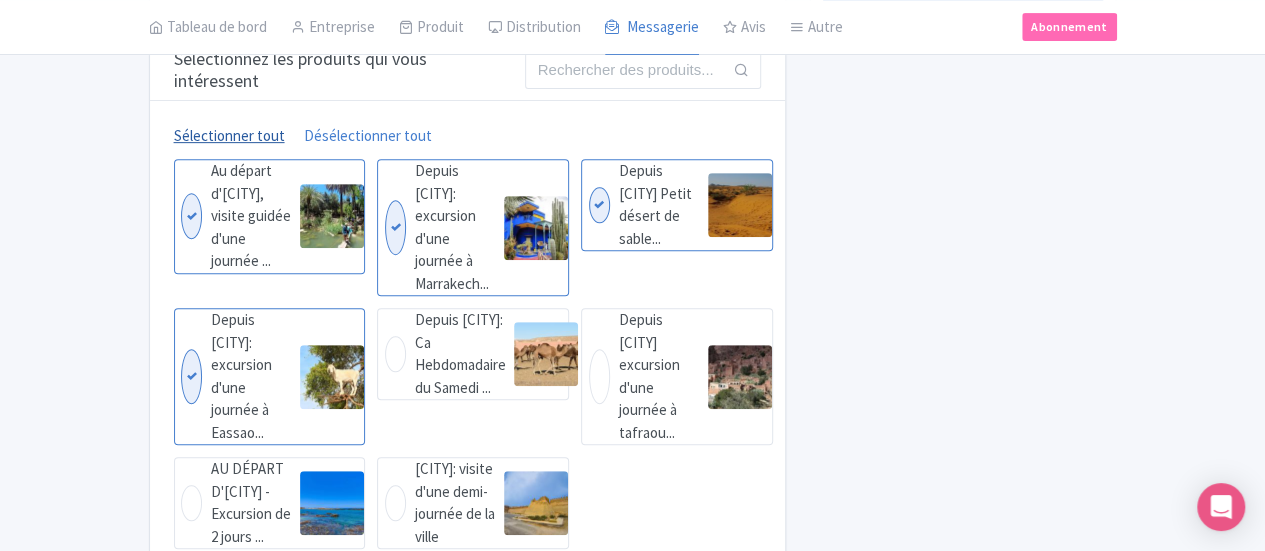checkbox on "true" 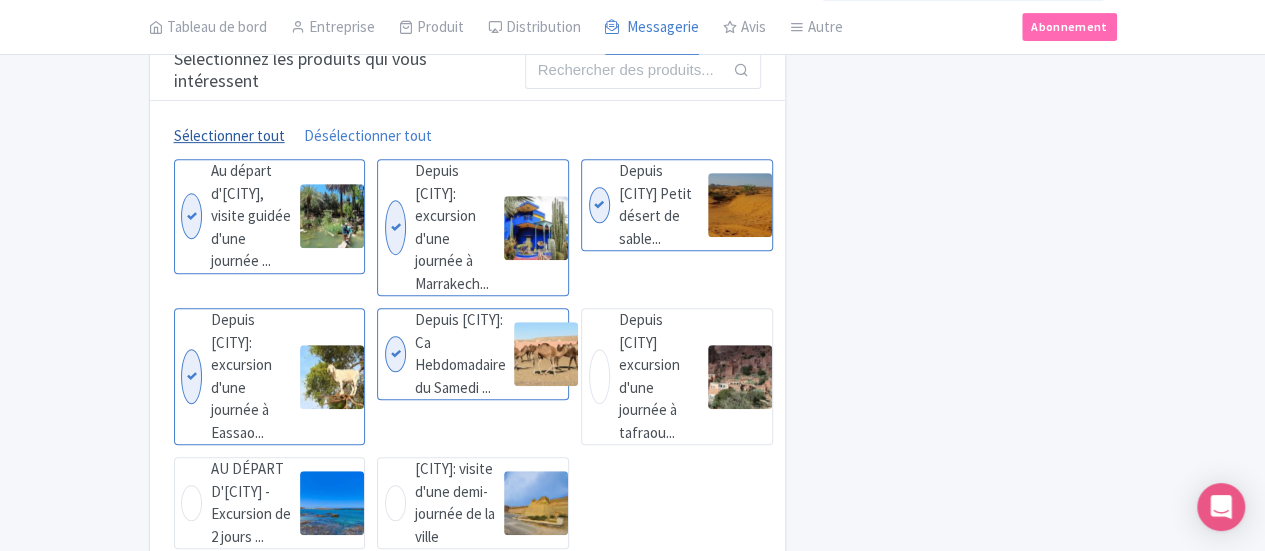 checkbox on "true" 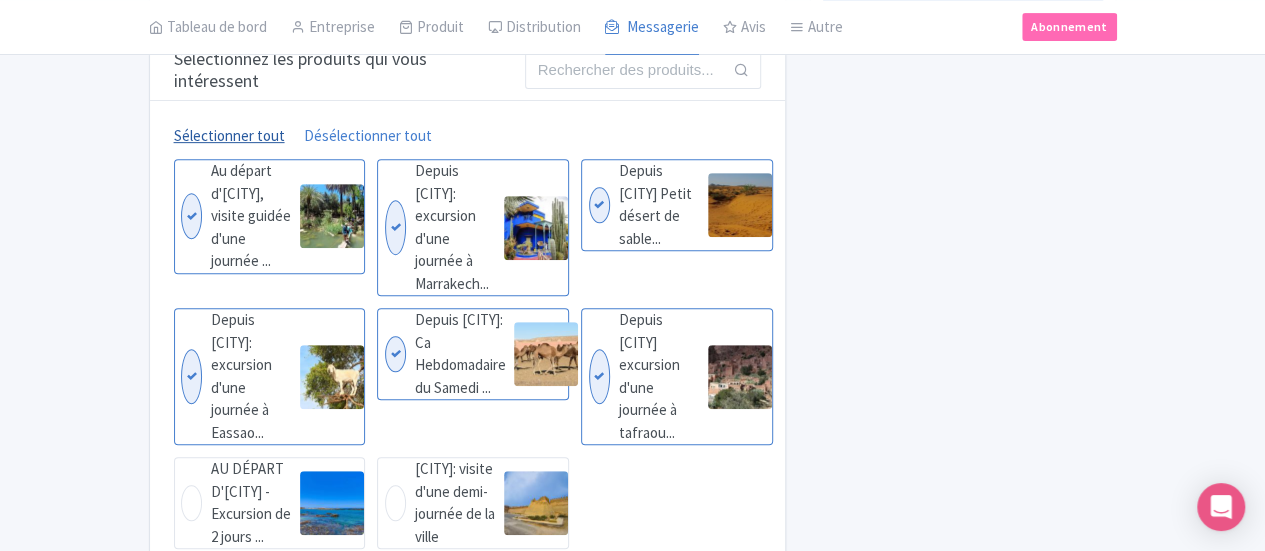 checkbox on "true" 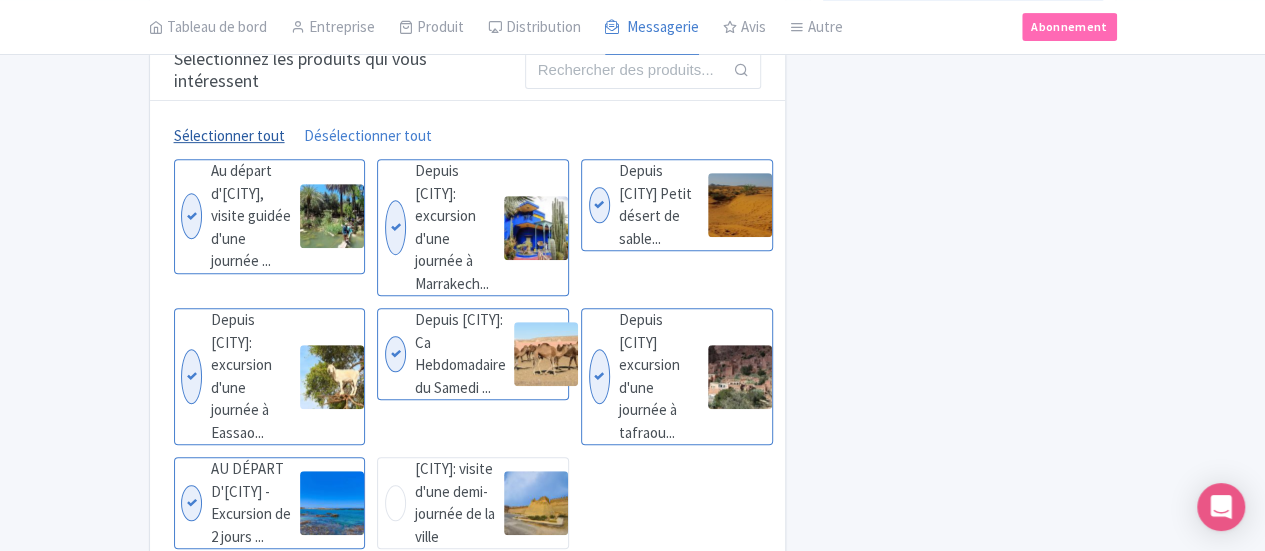 checkbox on "true" 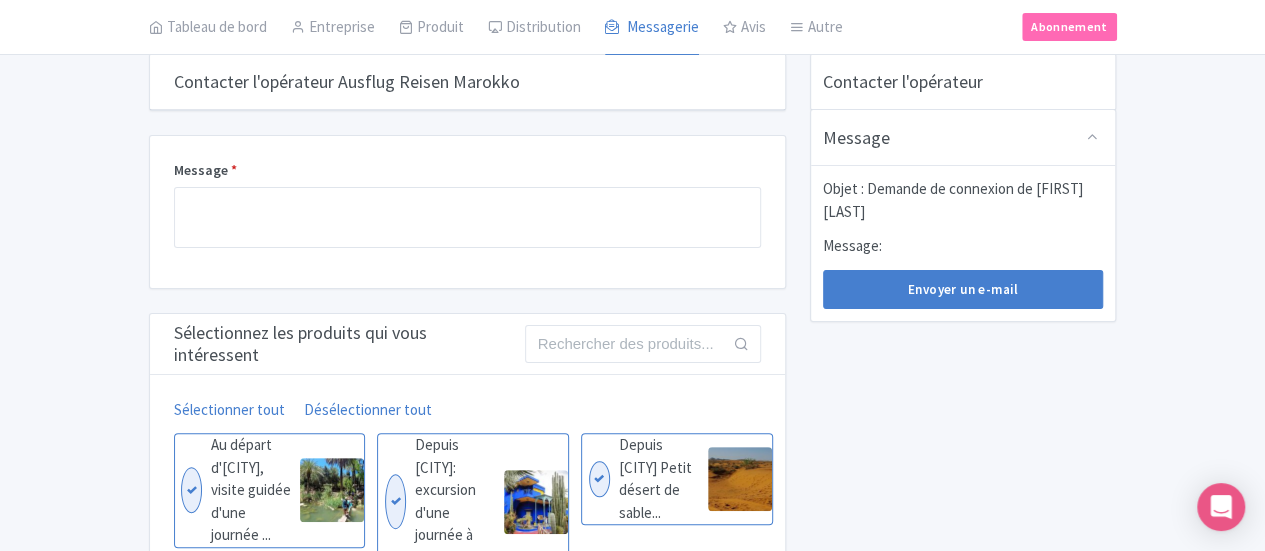 scroll, scrollTop: 89, scrollLeft: 0, axis: vertical 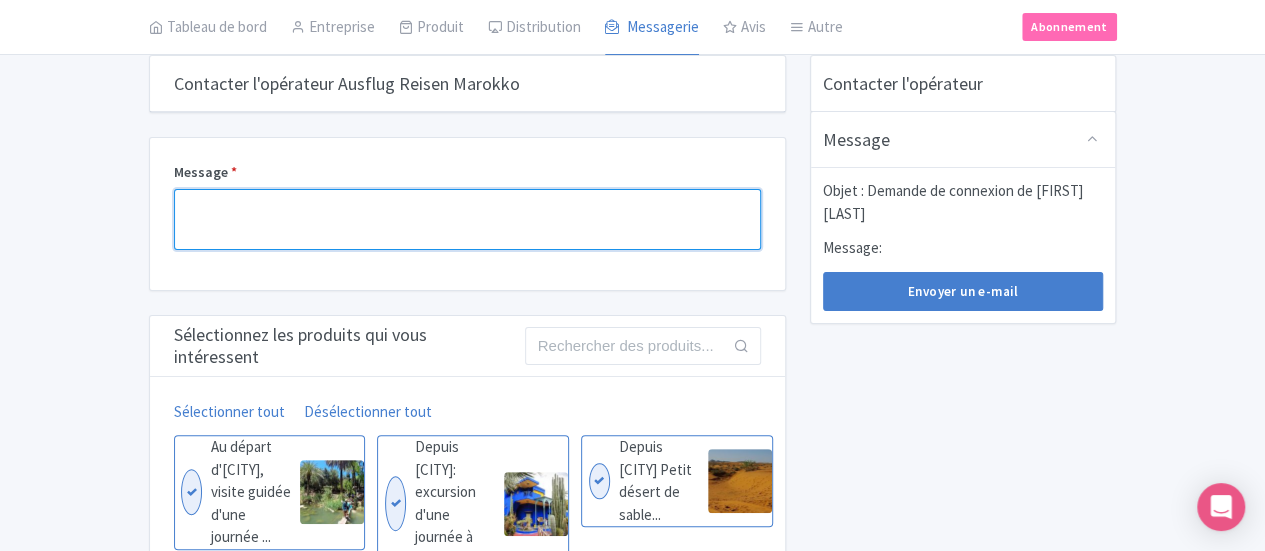 click on "Message    *" at bounding box center (467, 219) 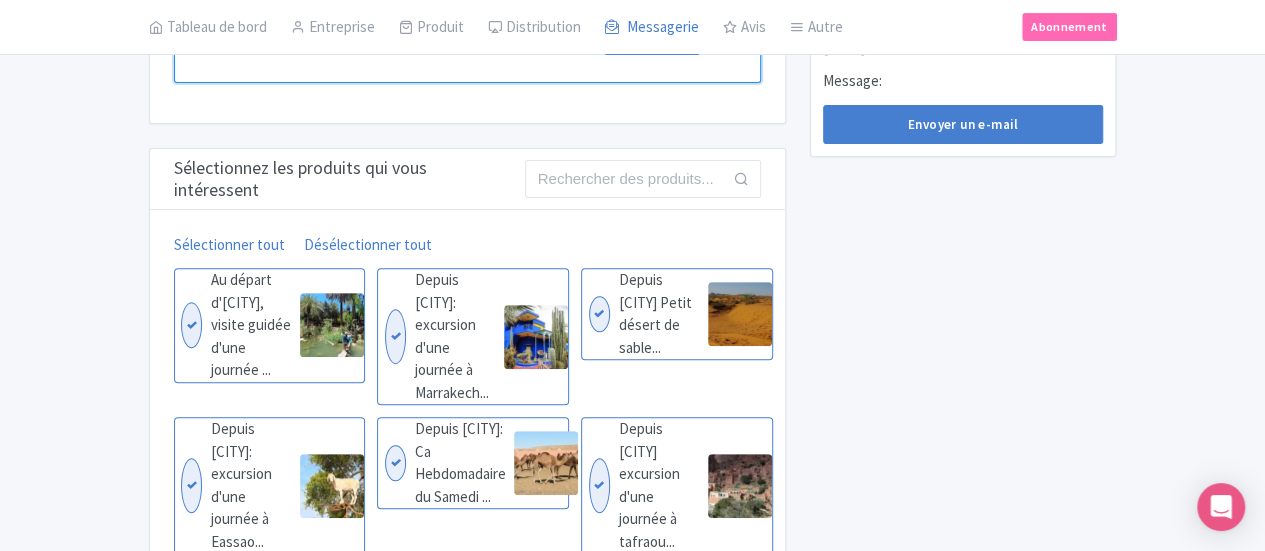 scroll, scrollTop: 287, scrollLeft: 0, axis: vertical 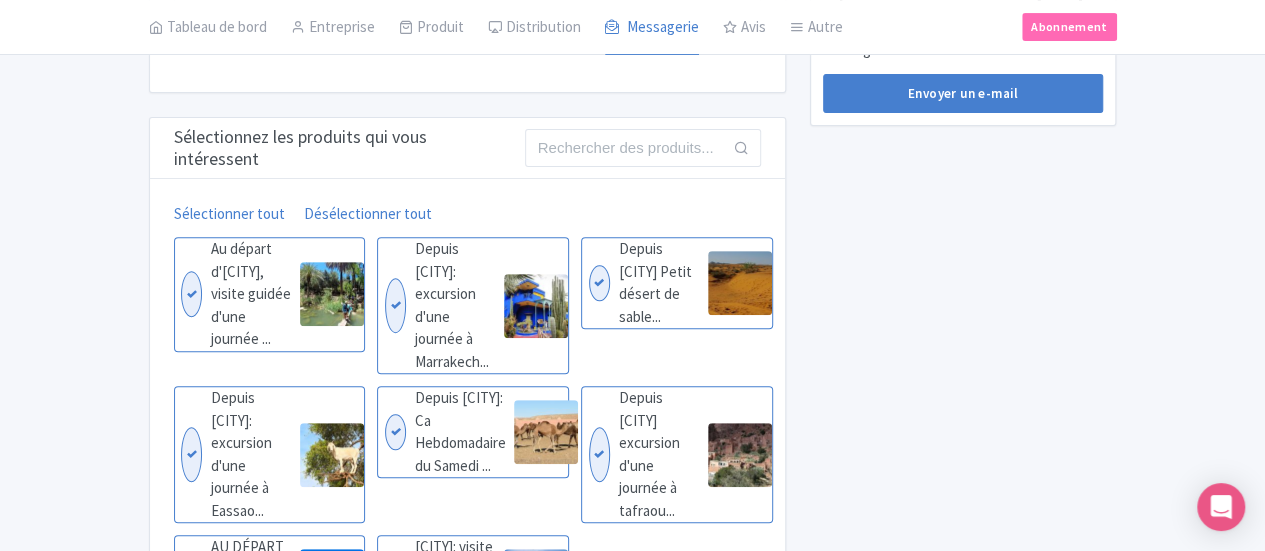 click at bounding box center (740, 147) 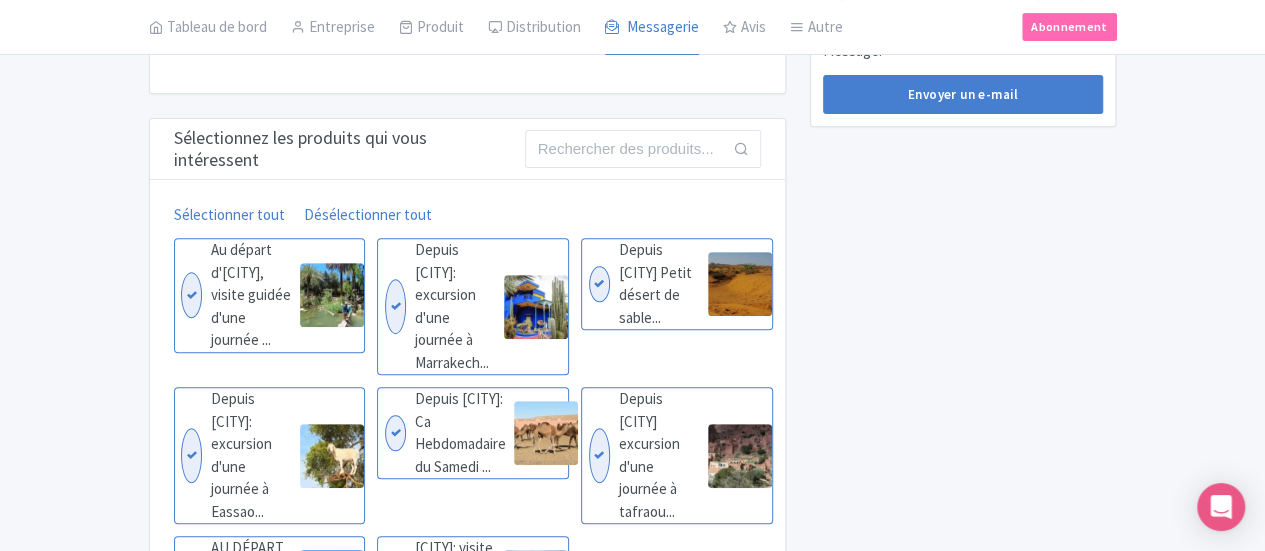 scroll, scrollTop: 285, scrollLeft: 0, axis: vertical 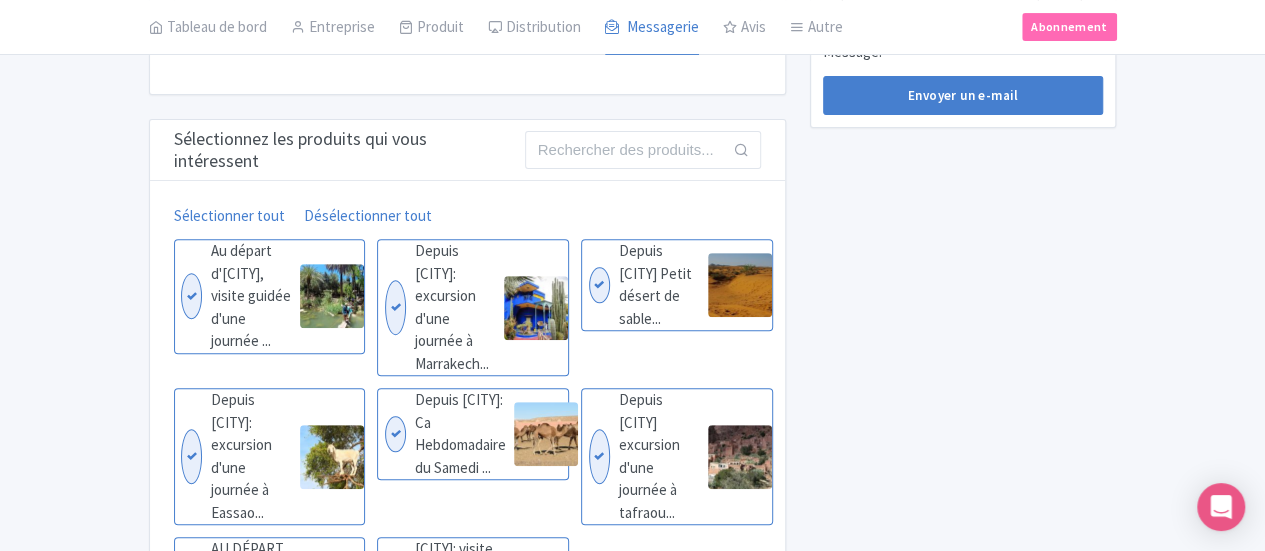 click on "Depuis Agadir : Ca Hebdomadaire du Samedi ...
Depuis Agadir : Marché aux chameaux hebdomadaire du samedi (6h - 18h)" at bounding box center [473, 434] 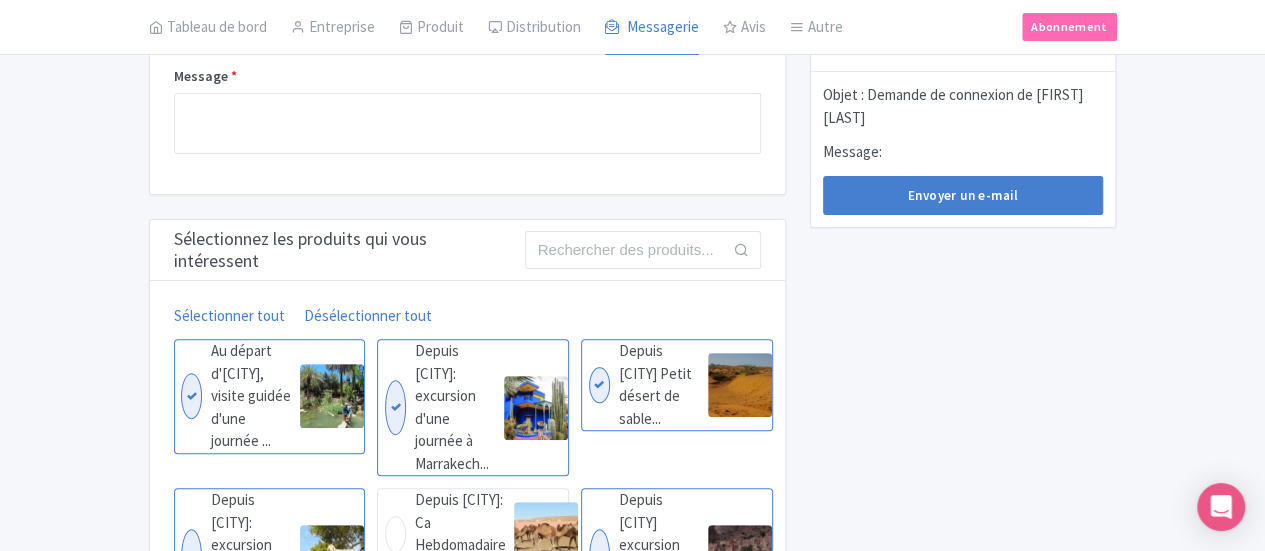 scroll, scrollTop: 184, scrollLeft: 0, axis: vertical 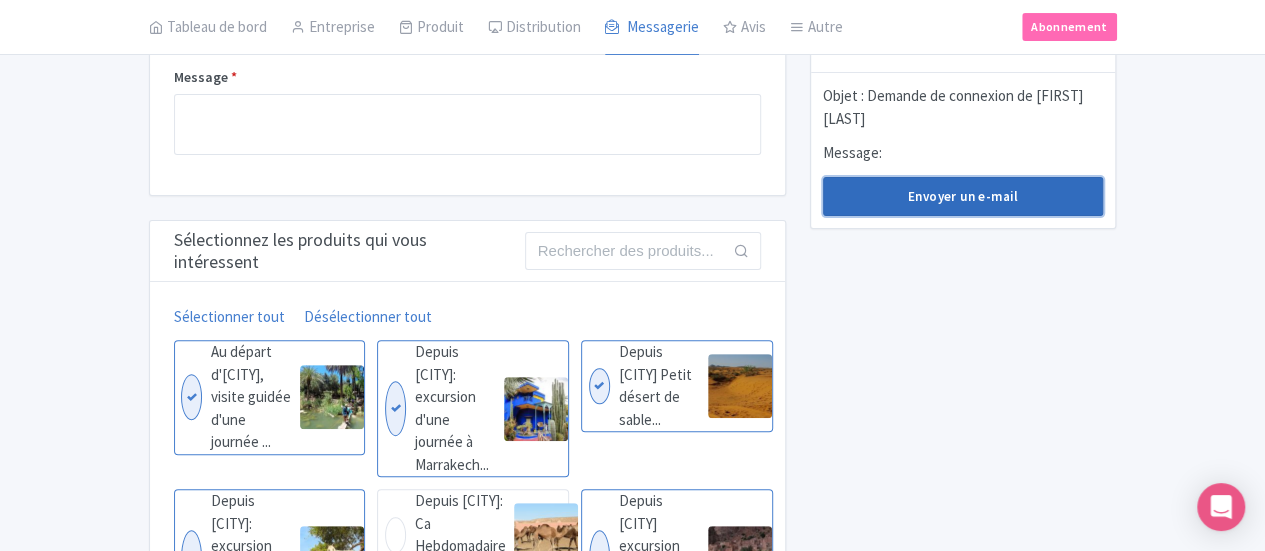 click on "Envoyer un e-mail" at bounding box center (963, 196) 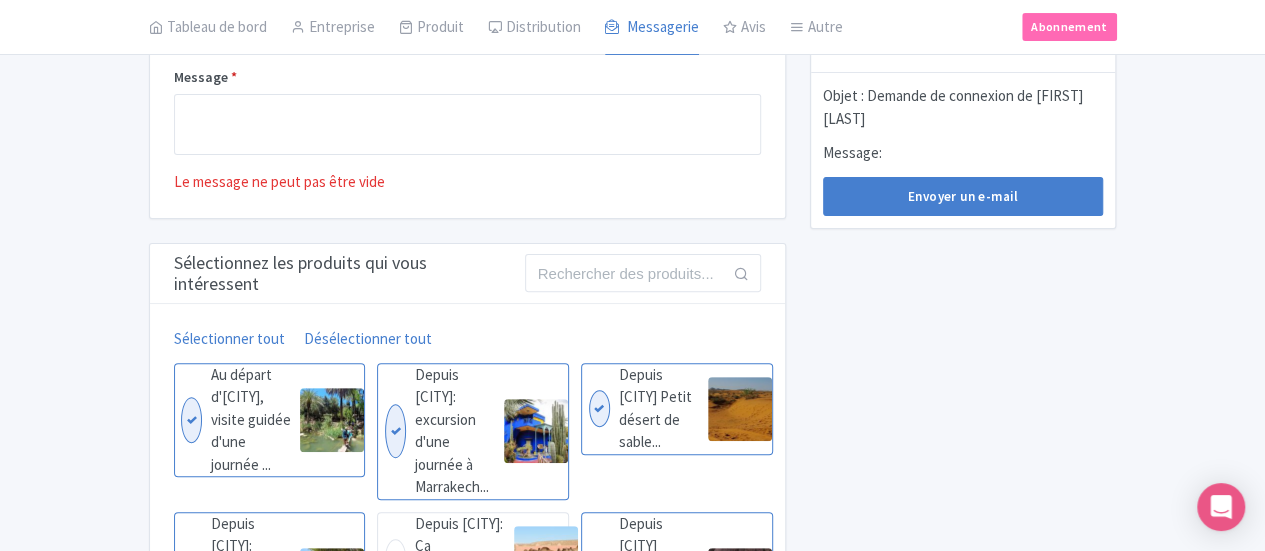 click on "Demande de connexion de BRAHIM OUBAKKAS" at bounding box center (953, 107) 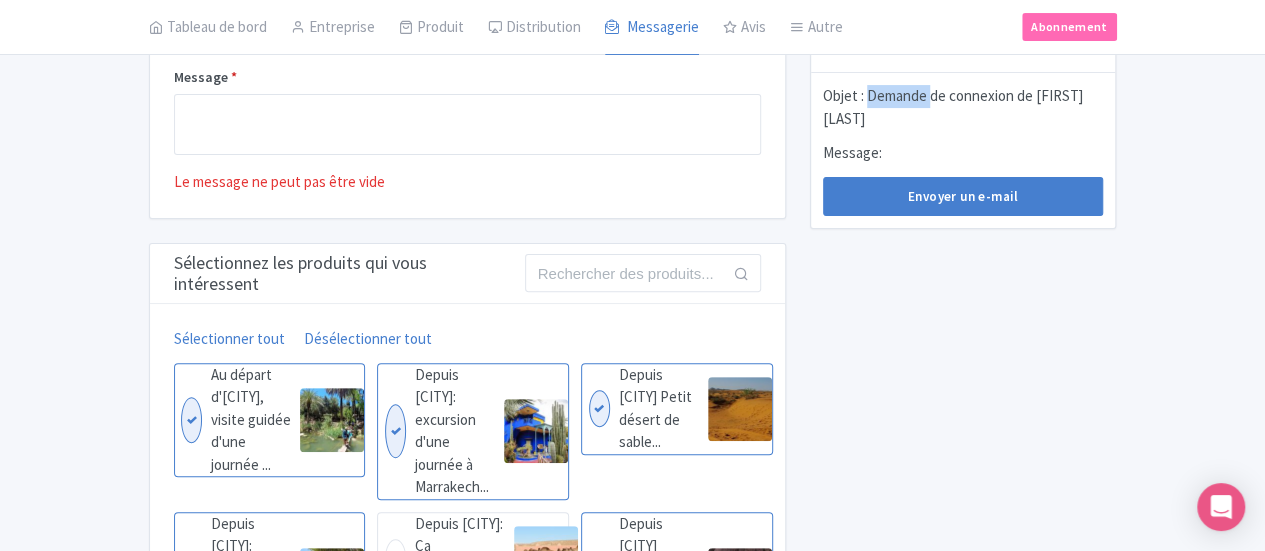 click on "Demande de connexion de BRAHIM OUBAKKAS" at bounding box center [953, 107] 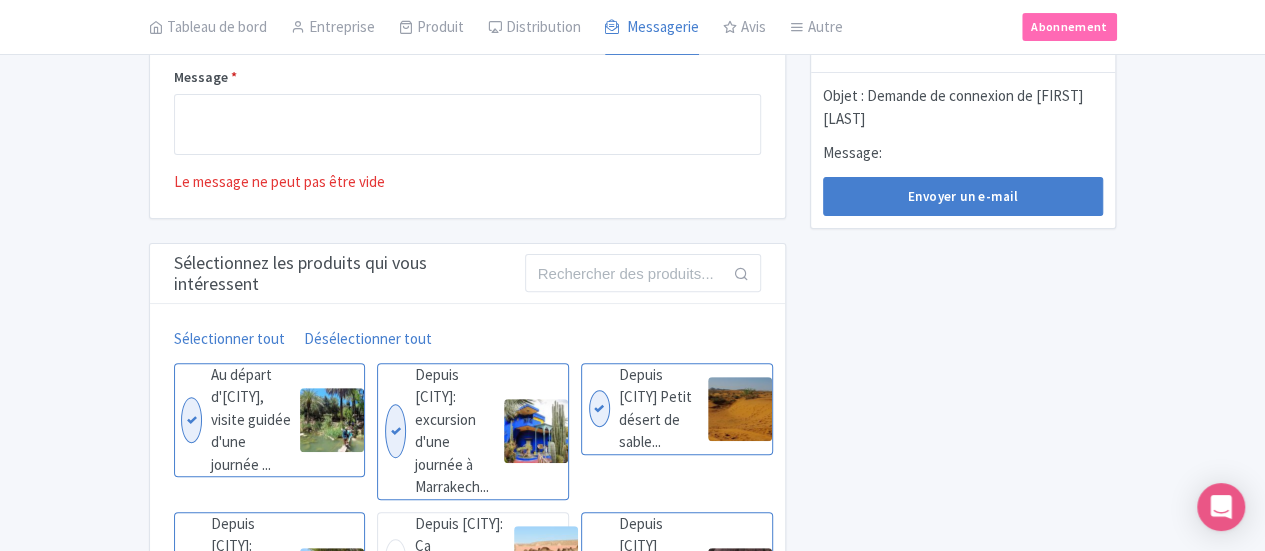click on "Demande de connexion de BRAHIM OUBAKKAS" at bounding box center (953, 107) 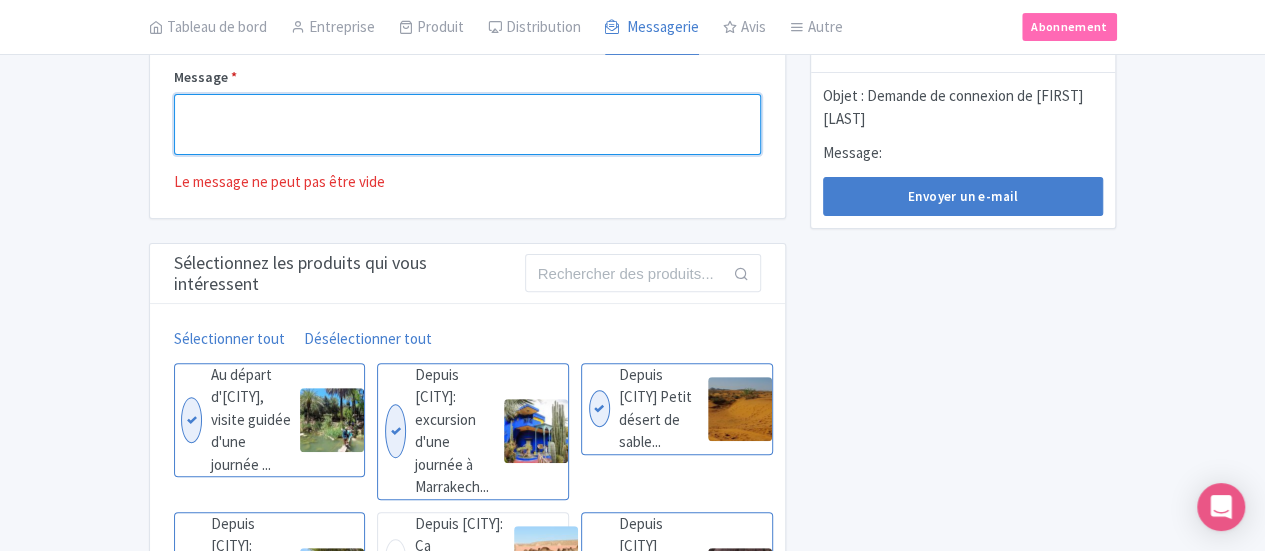 click on "Message    *" at bounding box center [467, 124] 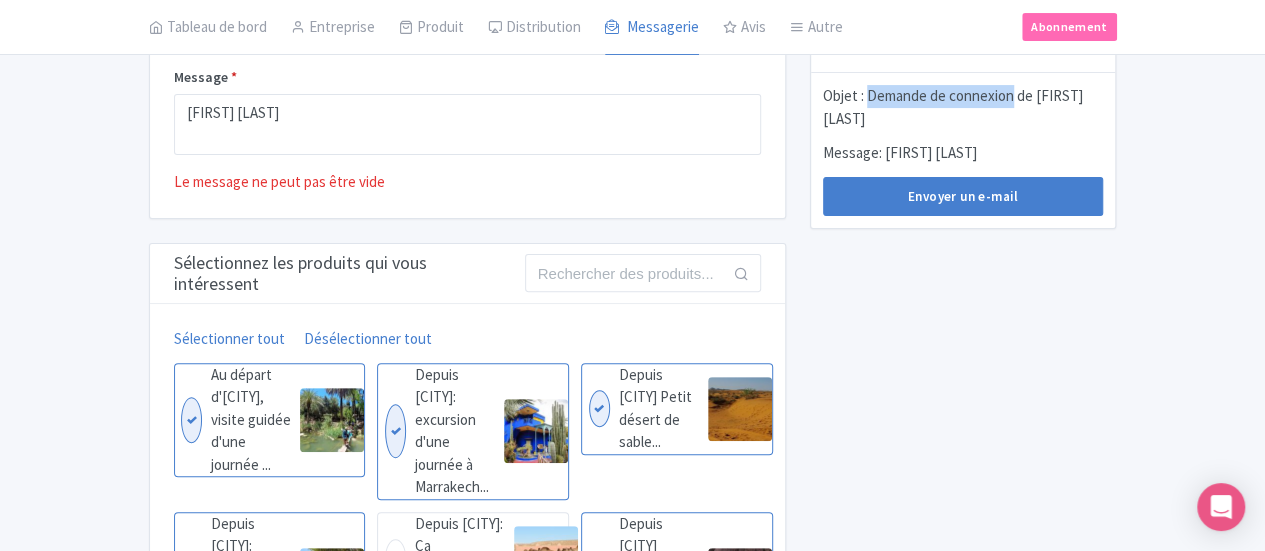 drag, startPoint x: 913, startPoint y: 83, endPoint x: 1060, endPoint y: 105, distance: 148.63715 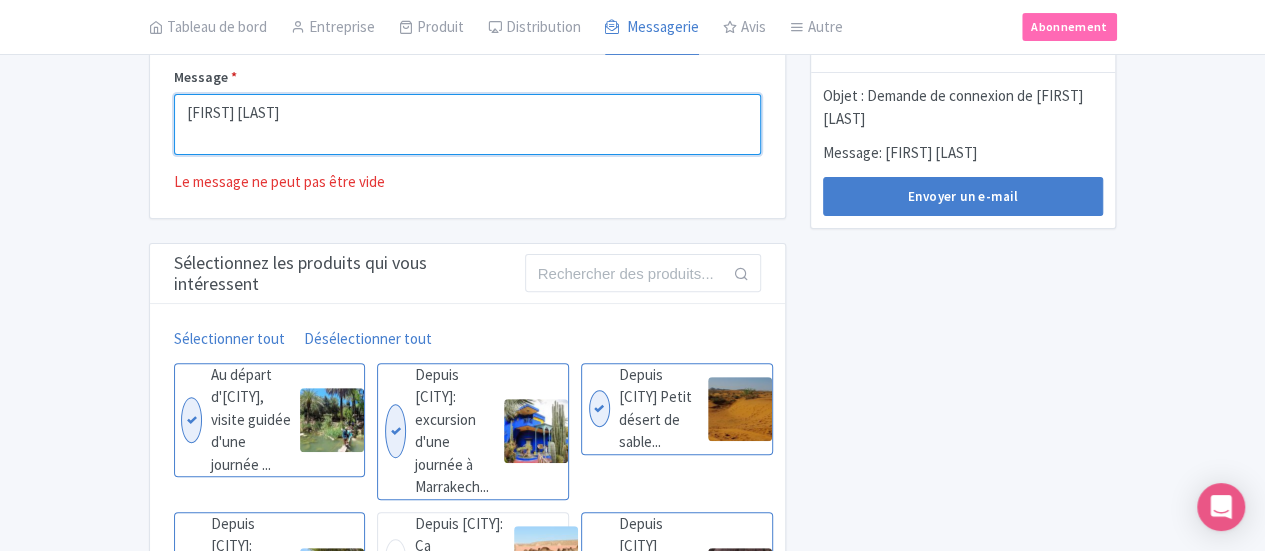drag, startPoint x: 1060, startPoint y: 105, endPoint x: 182, endPoint y: 101, distance: 878.0091 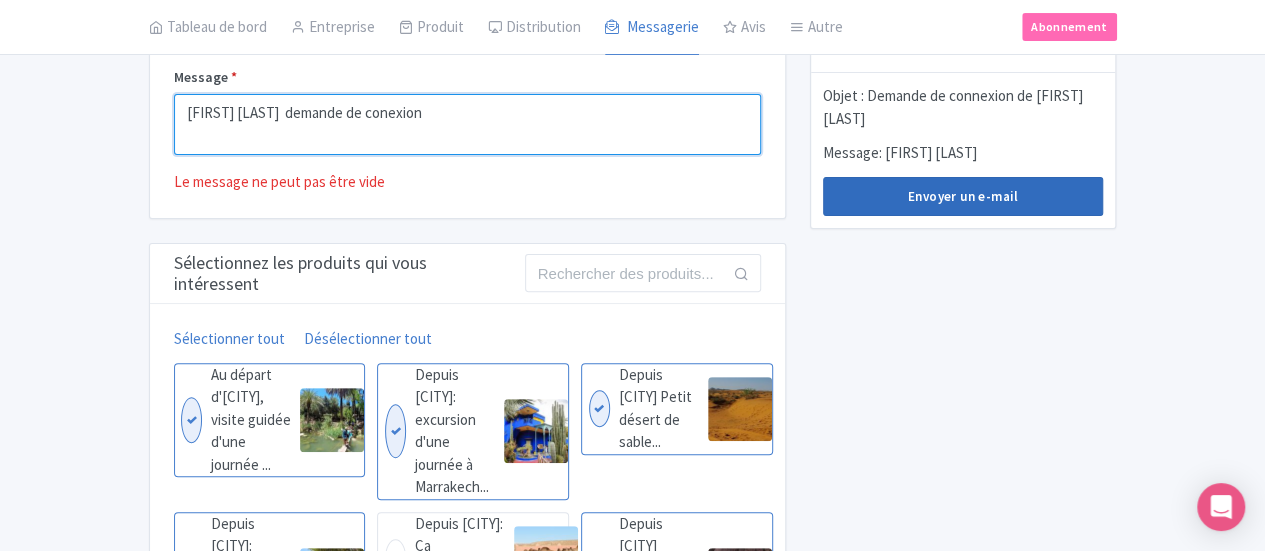 type on "BRAHIM OUBAKKAS  demande de conexion" 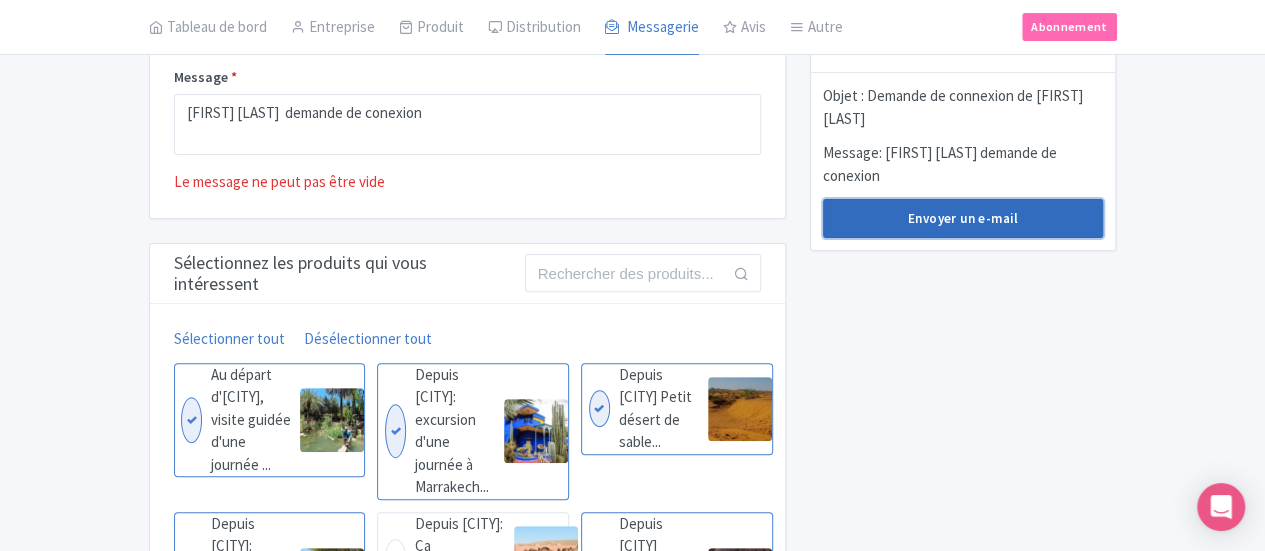 click on "Envoyer un e-mail" at bounding box center [963, 218] 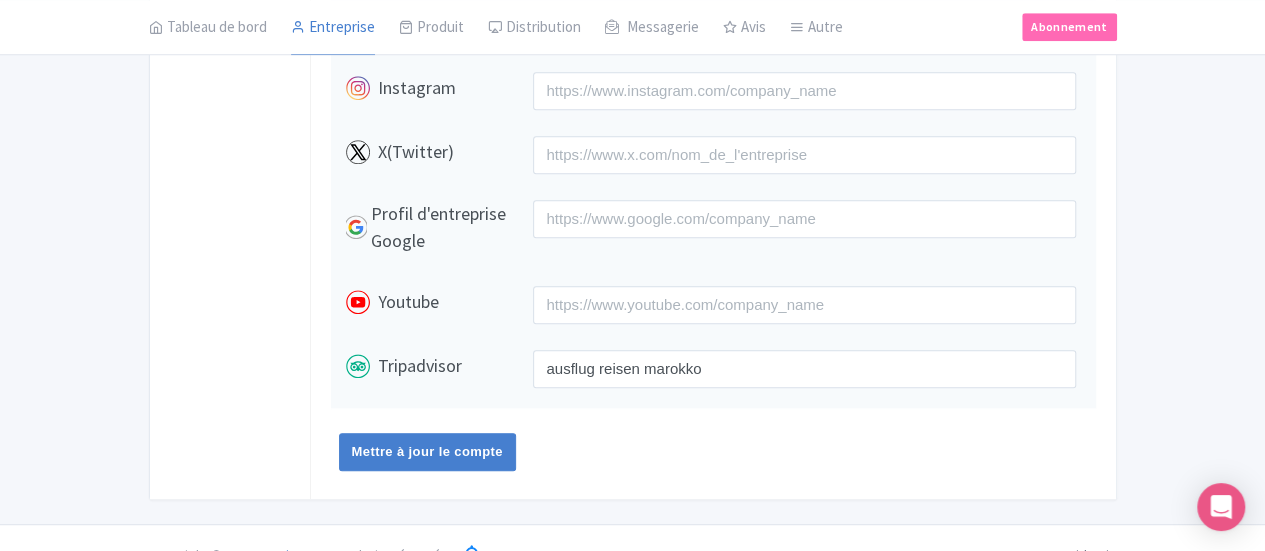 scroll, scrollTop: 842, scrollLeft: 0, axis: vertical 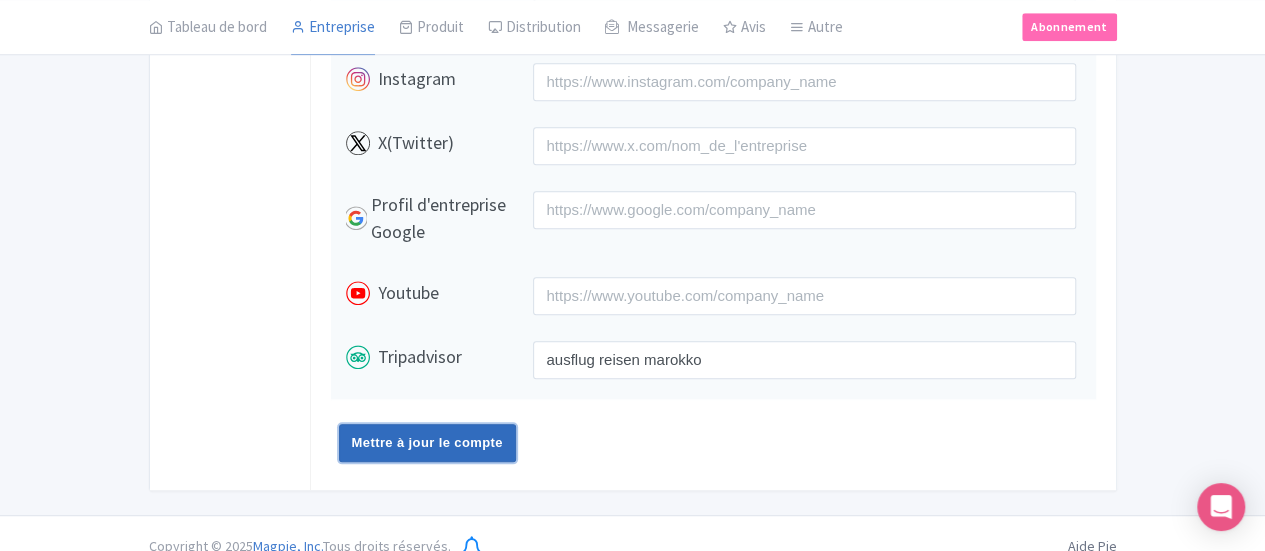 click on "Mettre à jour le compte" at bounding box center [427, 443] 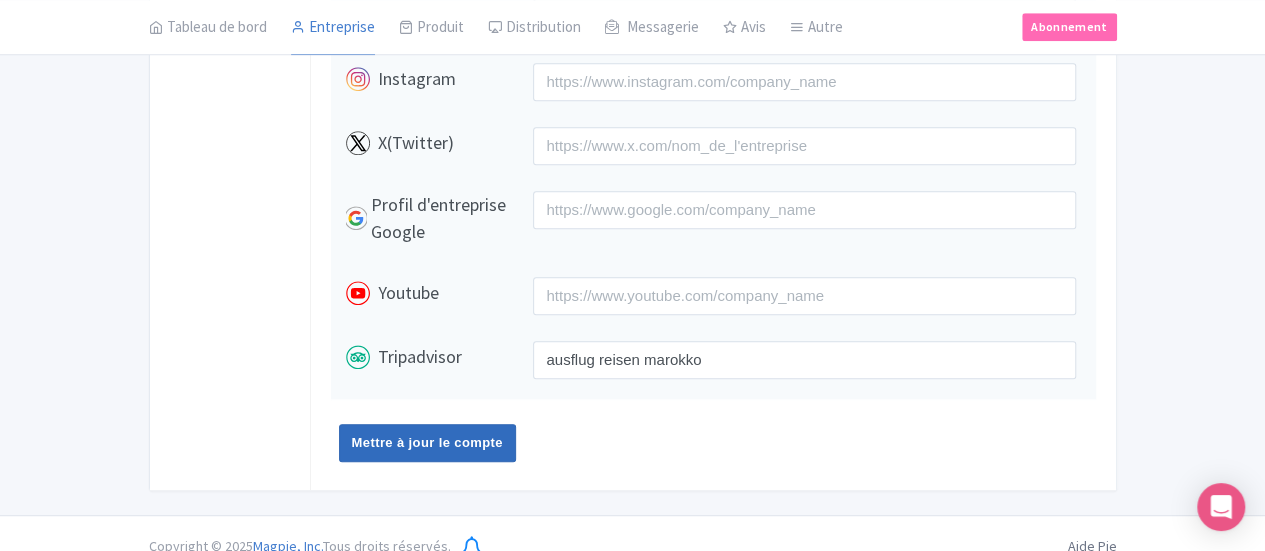 type on "Update Account" 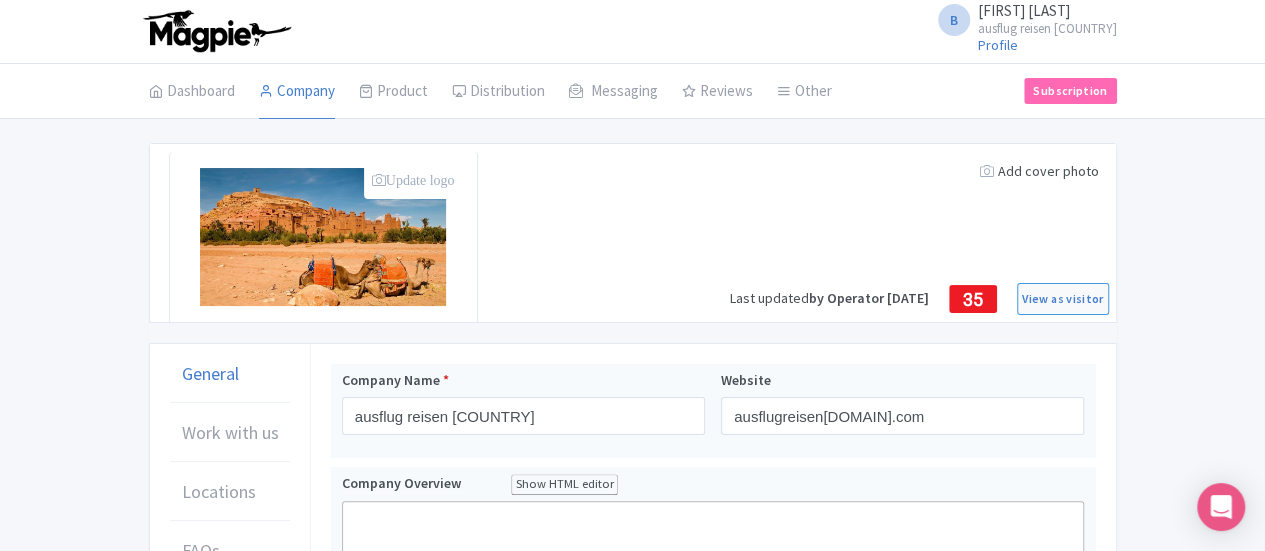 scroll, scrollTop: 0, scrollLeft: 0, axis: both 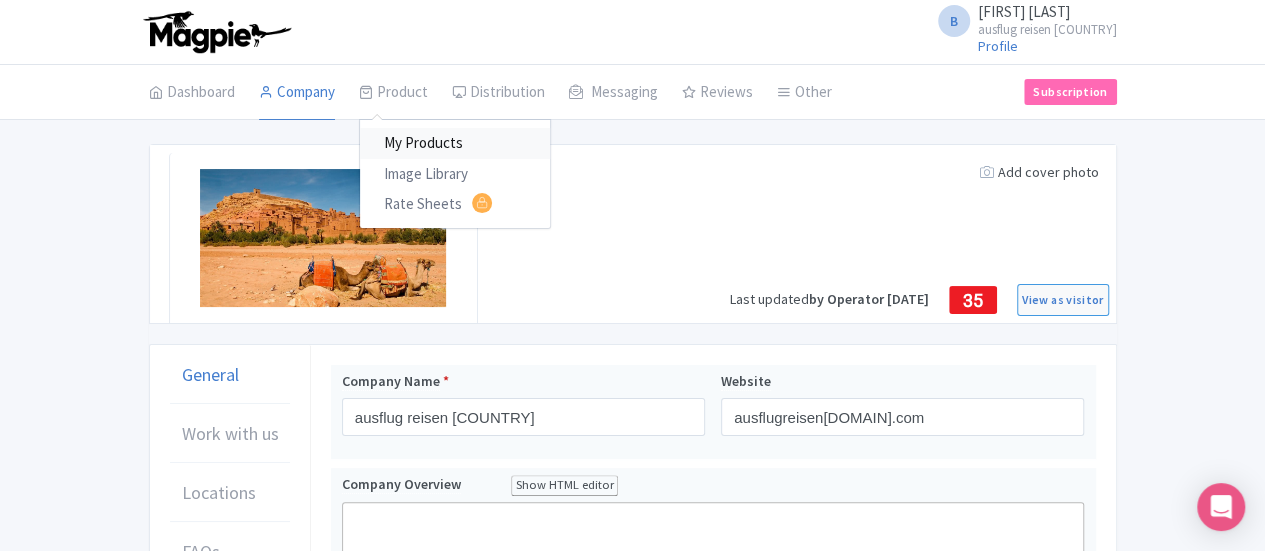 click on "My Products" at bounding box center (455, 143) 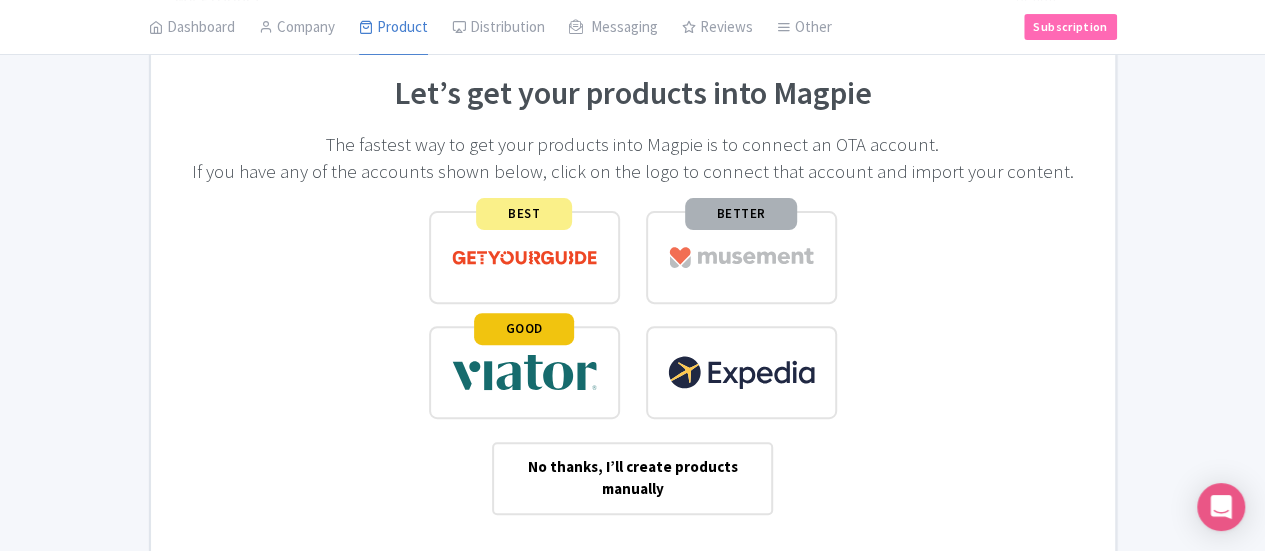 scroll, scrollTop: 0, scrollLeft: 0, axis: both 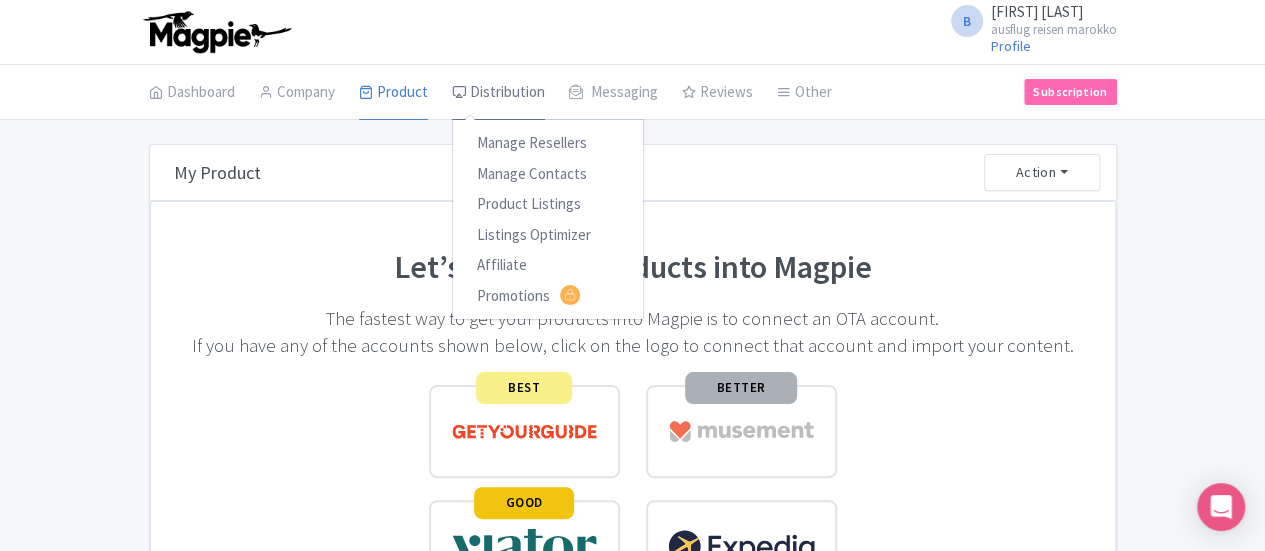 click on "Distribution" at bounding box center (498, 93) 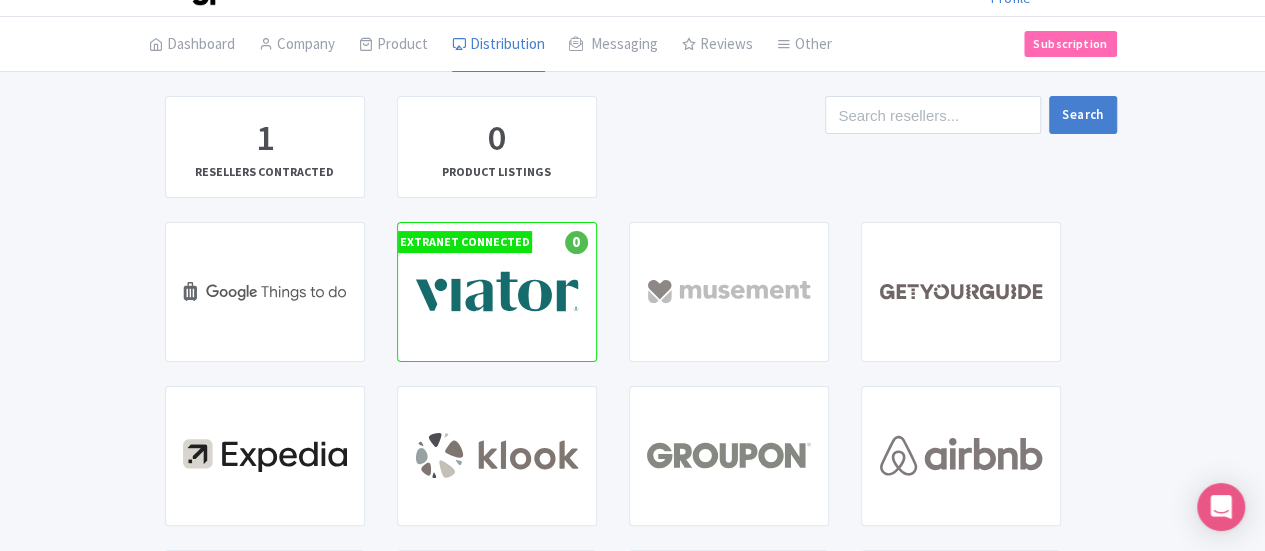scroll, scrollTop: 55, scrollLeft: 0, axis: vertical 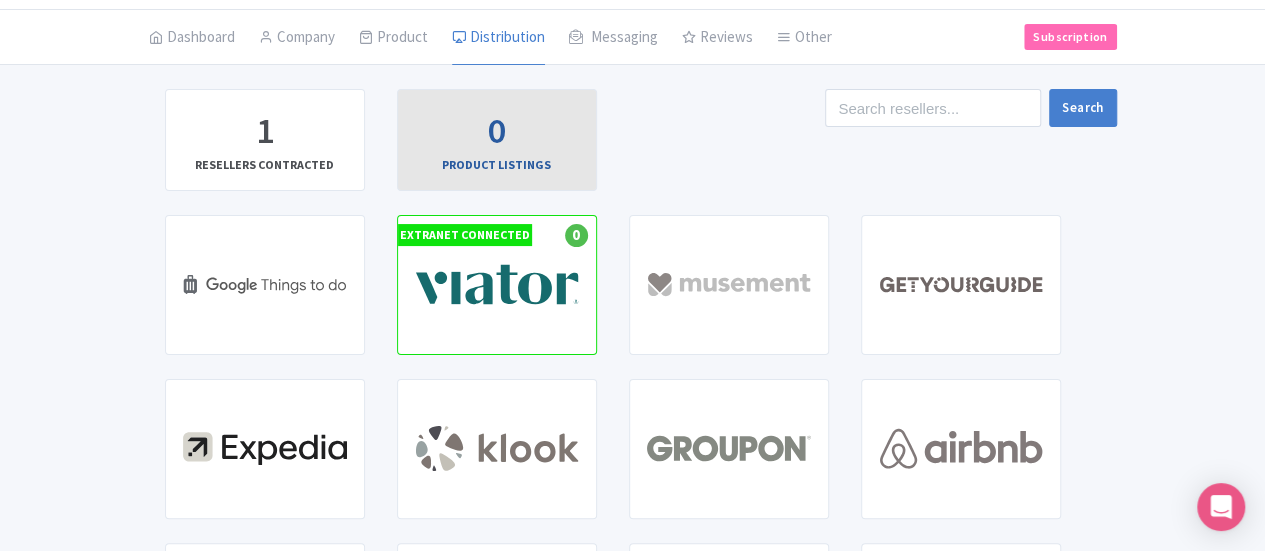 click on "0
PRODUCT LISTINGS" at bounding box center [497, 140] 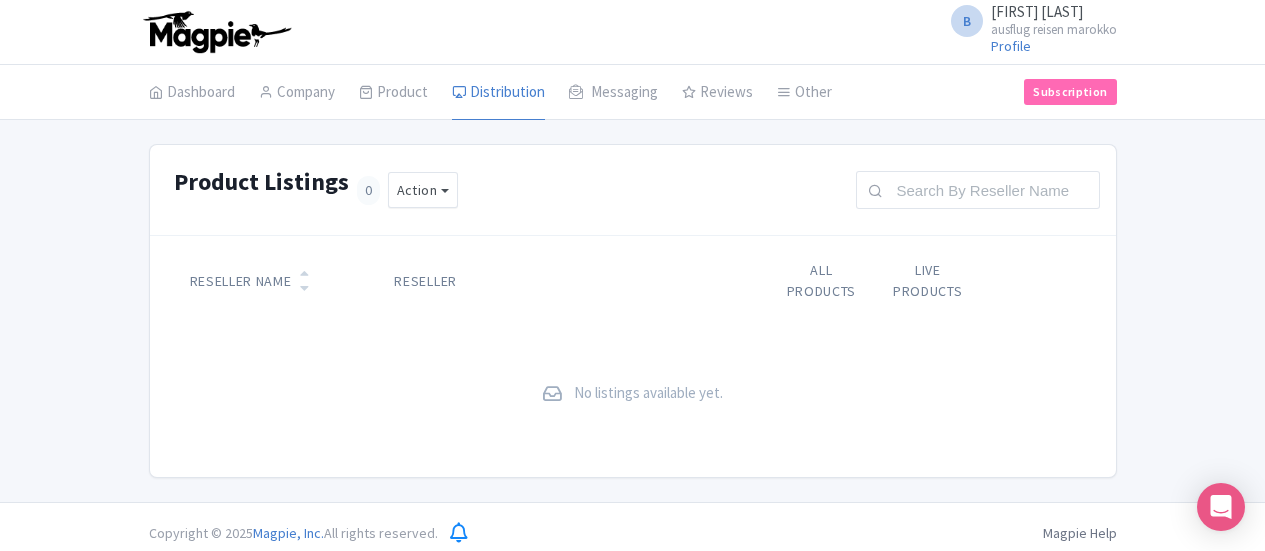 scroll, scrollTop: 0, scrollLeft: 0, axis: both 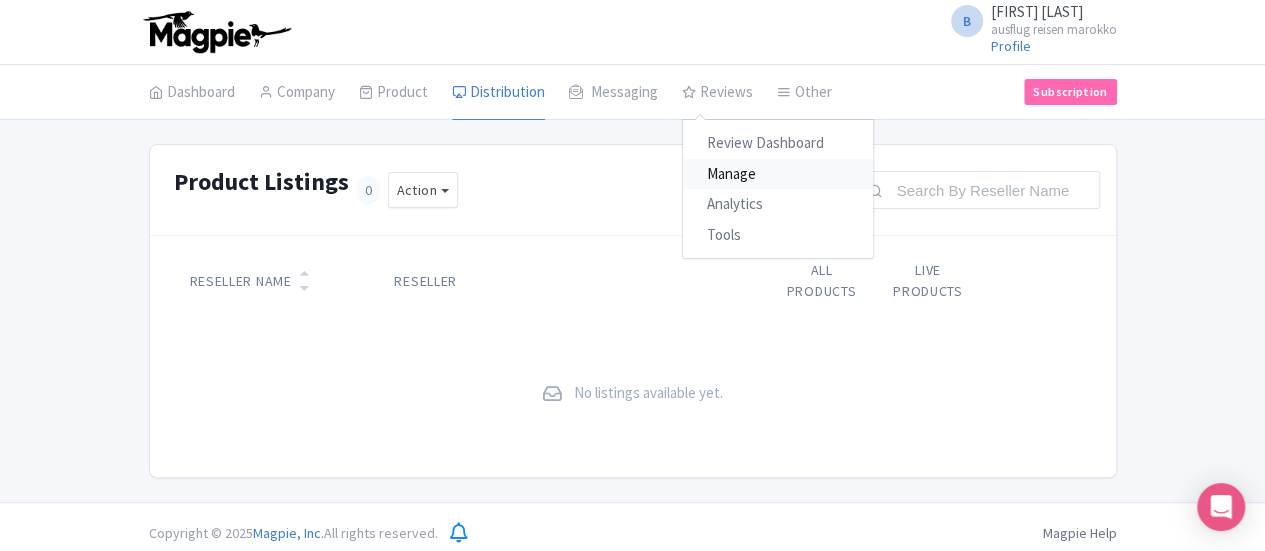 click on "Manage" at bounding box center (778, 174) 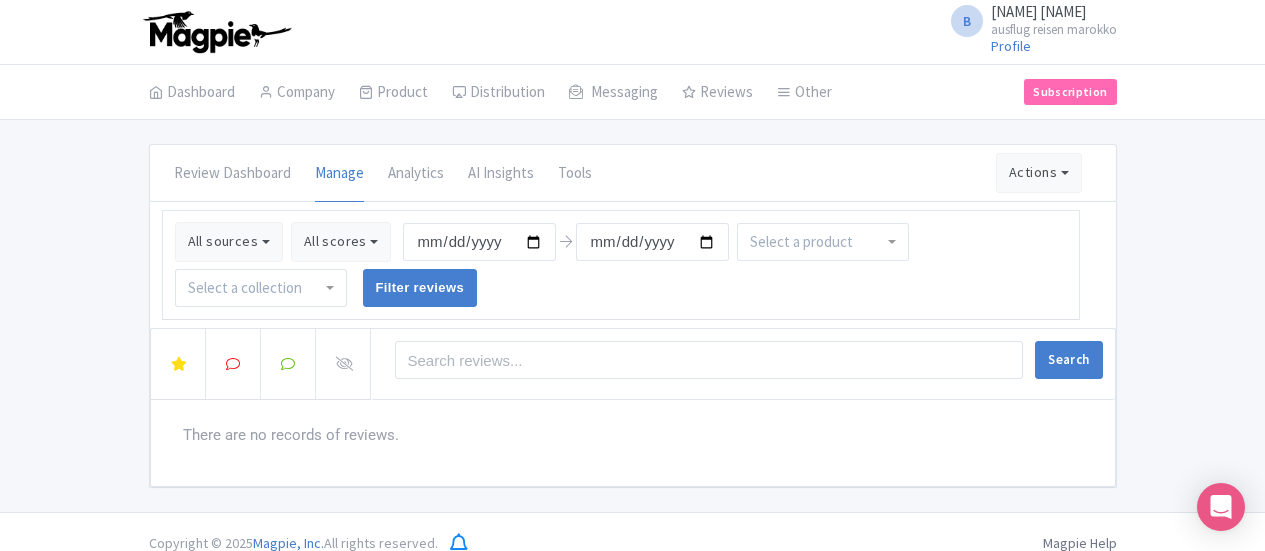 scroll, scrollTop: 0, scrollLeft: 0, axis: both 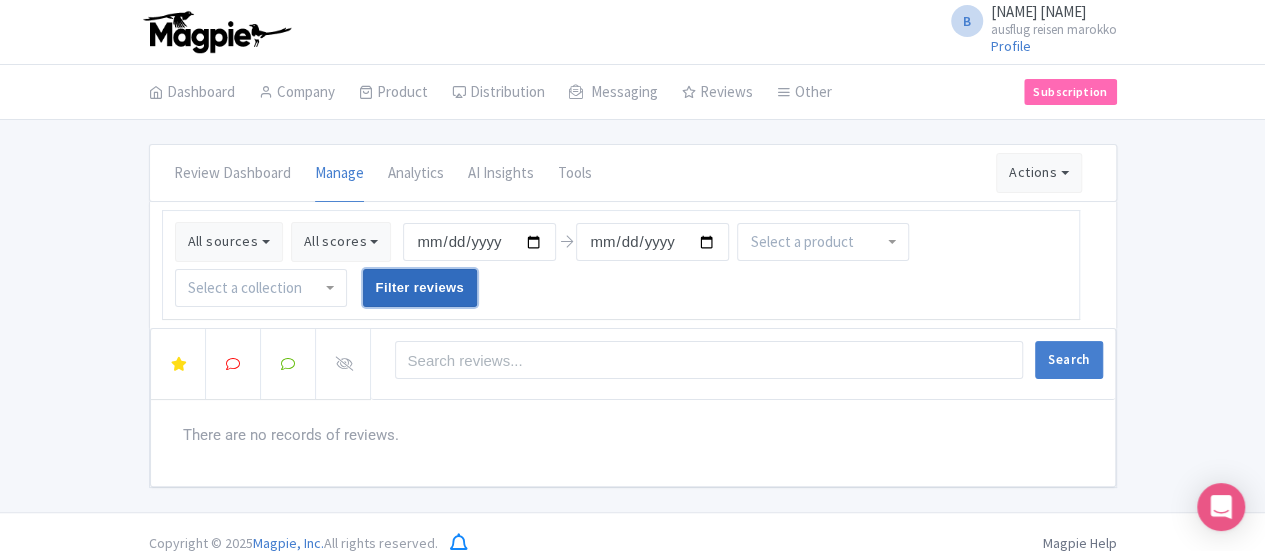 click on "Filter reviews" at bounding box center (420, 288) 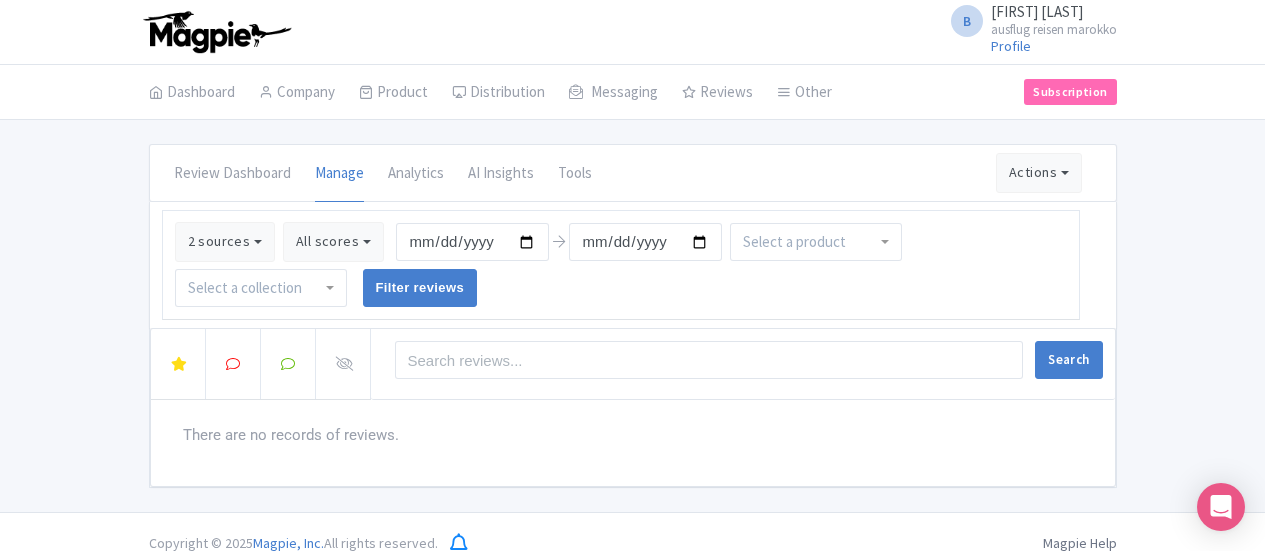 scroll, scrollTop: 0, scrollLeft: 0, axis: both 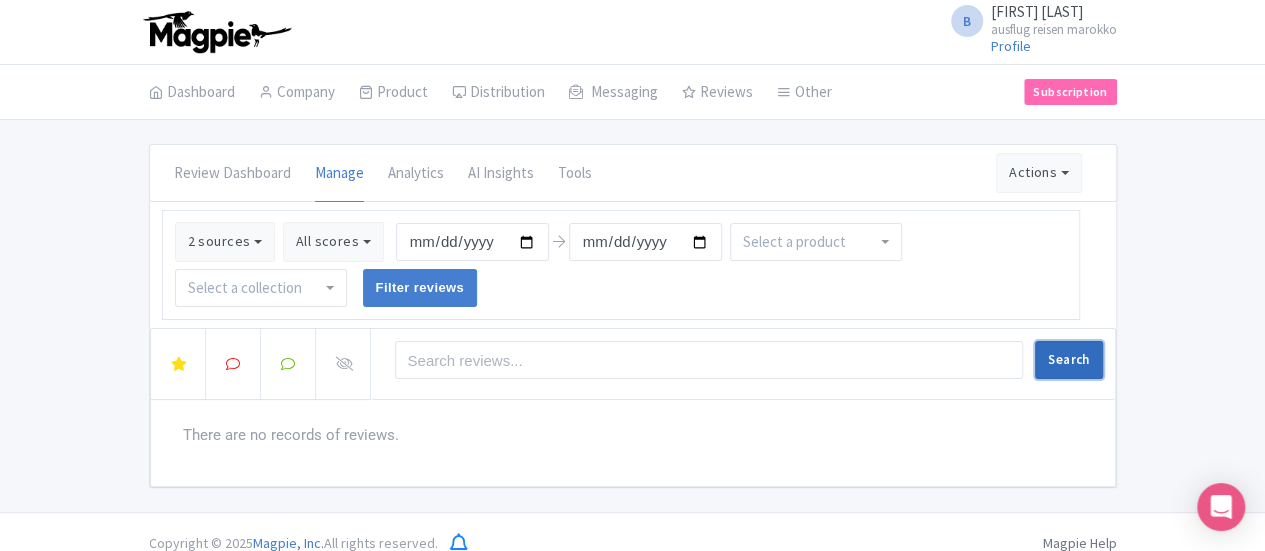 click on "Search" at bounding box center [1068, 360] 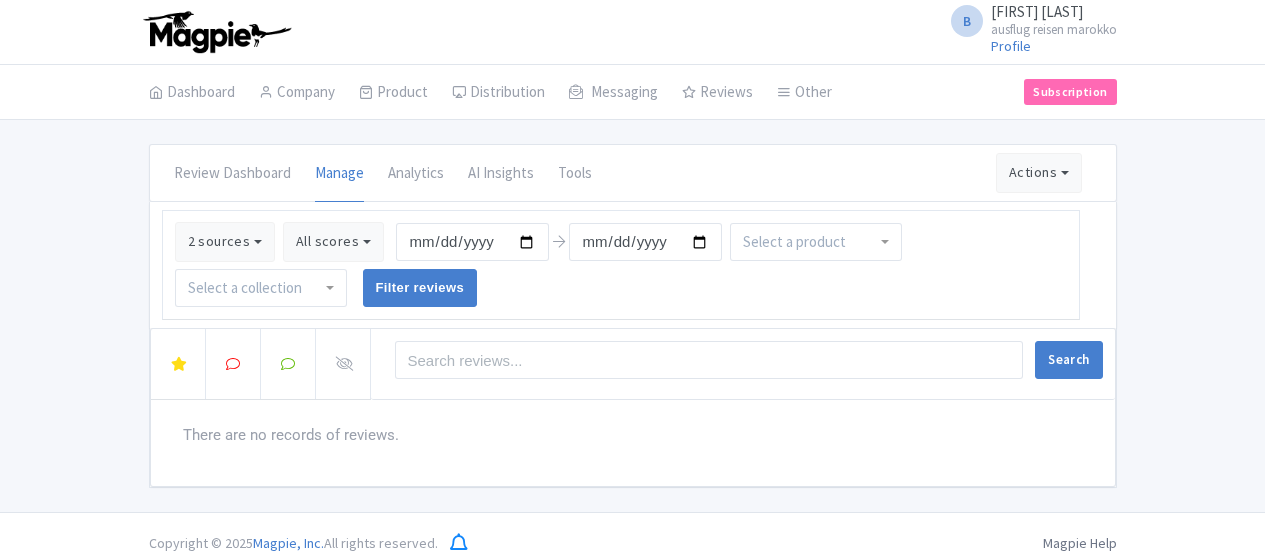 scroll, scrollTop: 0, scrollLeft: 0, axis: both 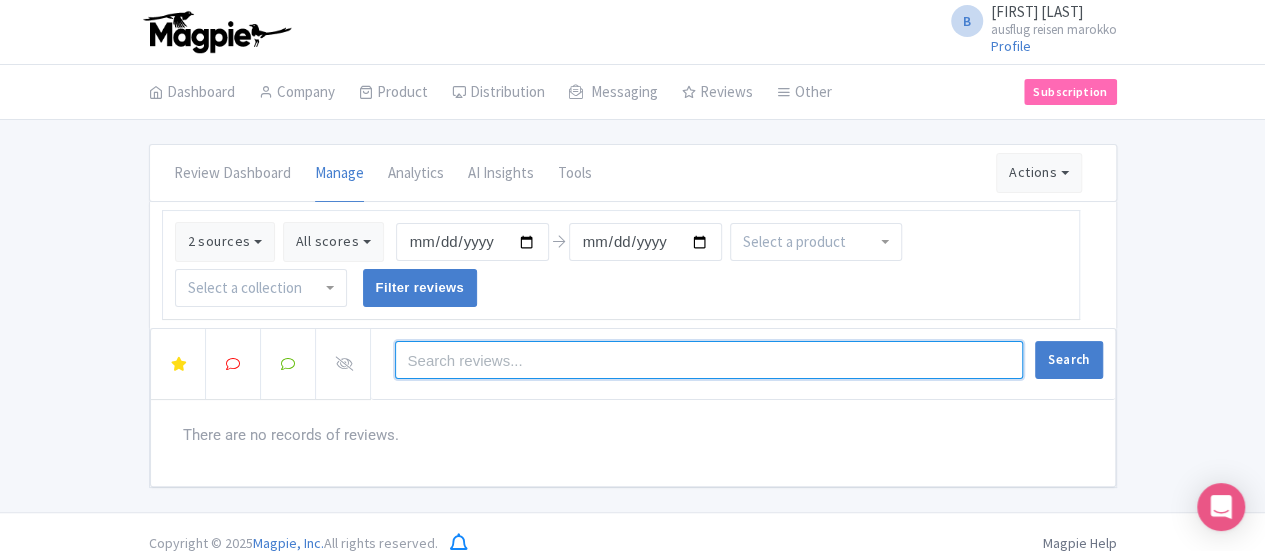 click at bounding box center [709, 360] 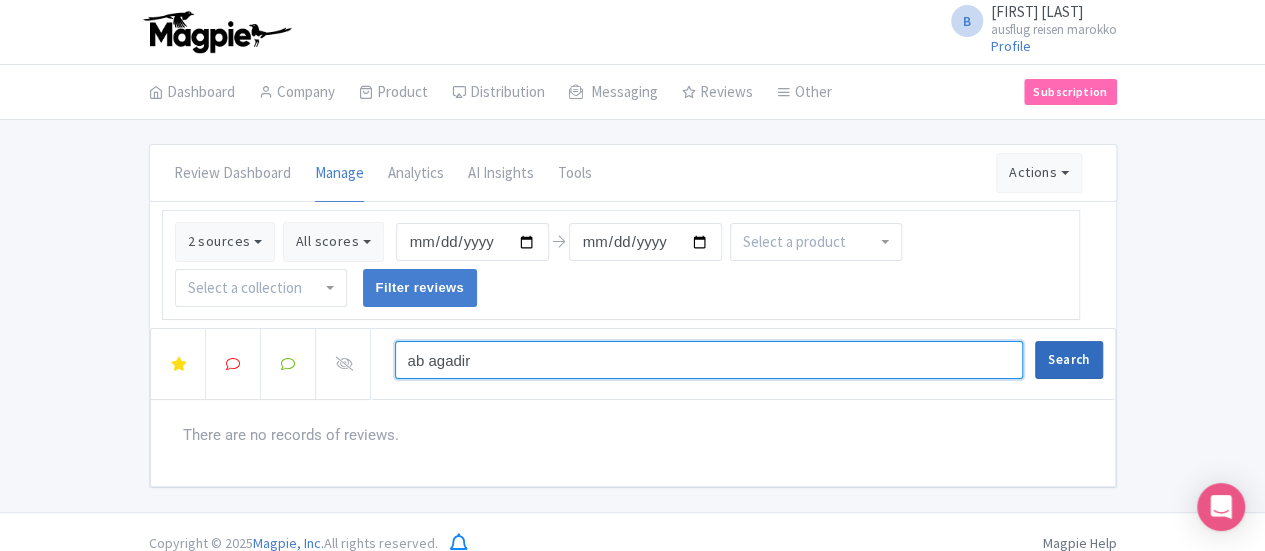 type on "ab agadir" 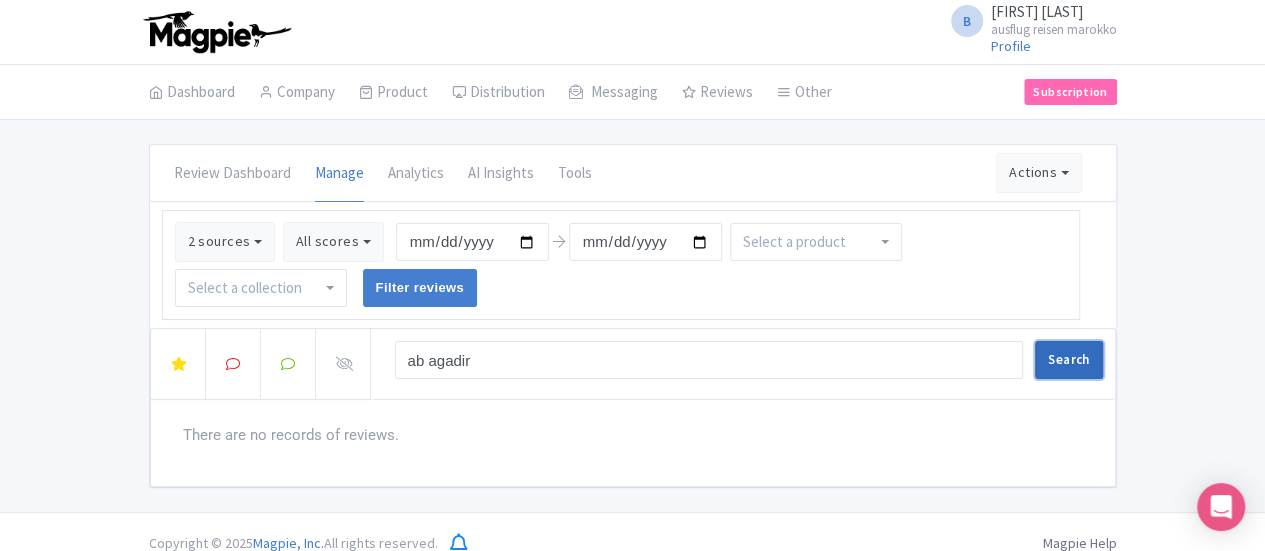 click on "Search" at bounding box center (1068, 360) 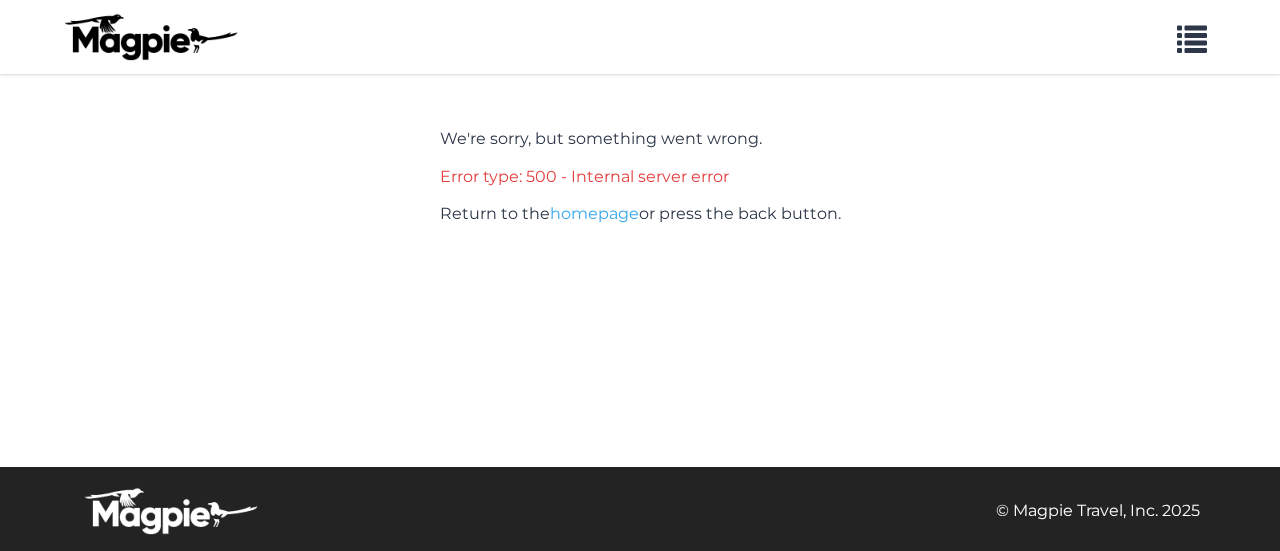 scroll, scrollTop: 0, scrollLeft: 0, axis: both 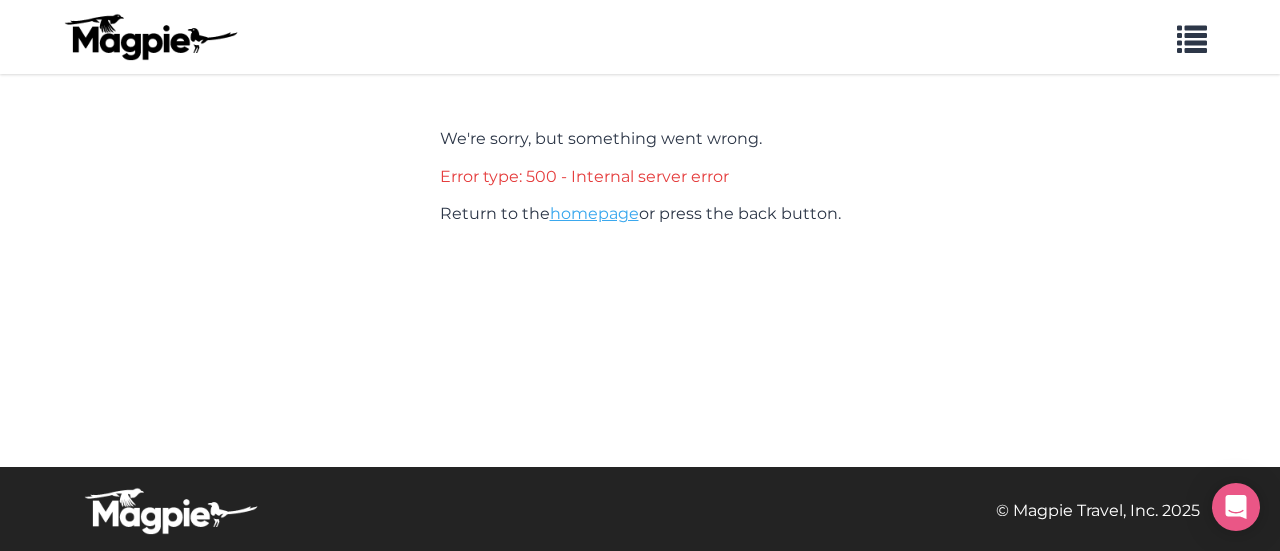click on "homepage" at bounding box center [594, 213] 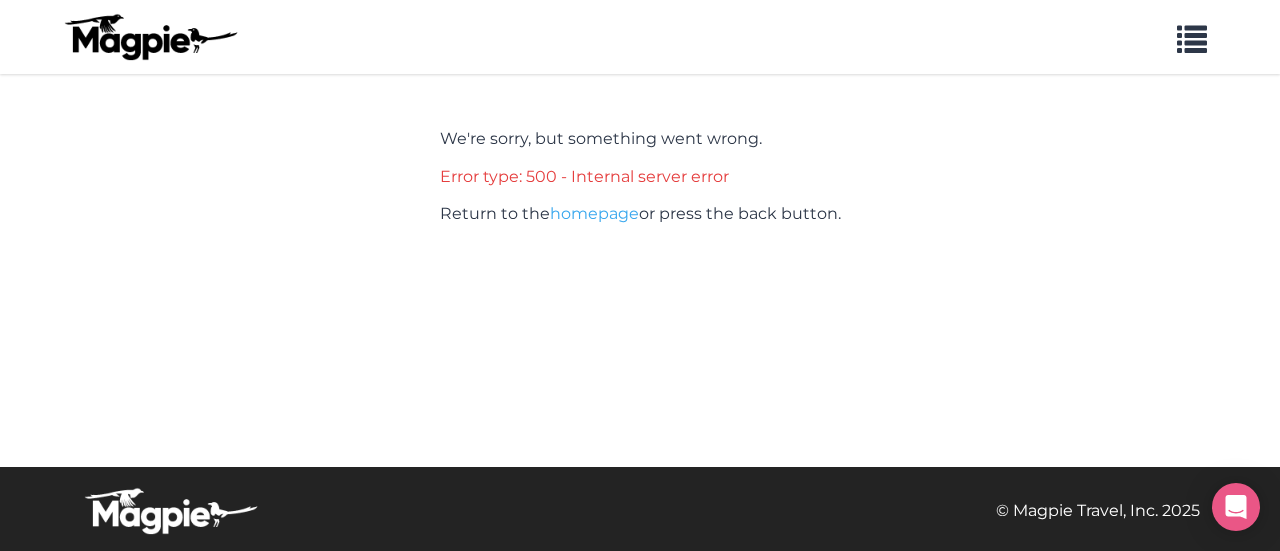 scroll, scrollTop: 0, scrollLeft: 0, axis: both 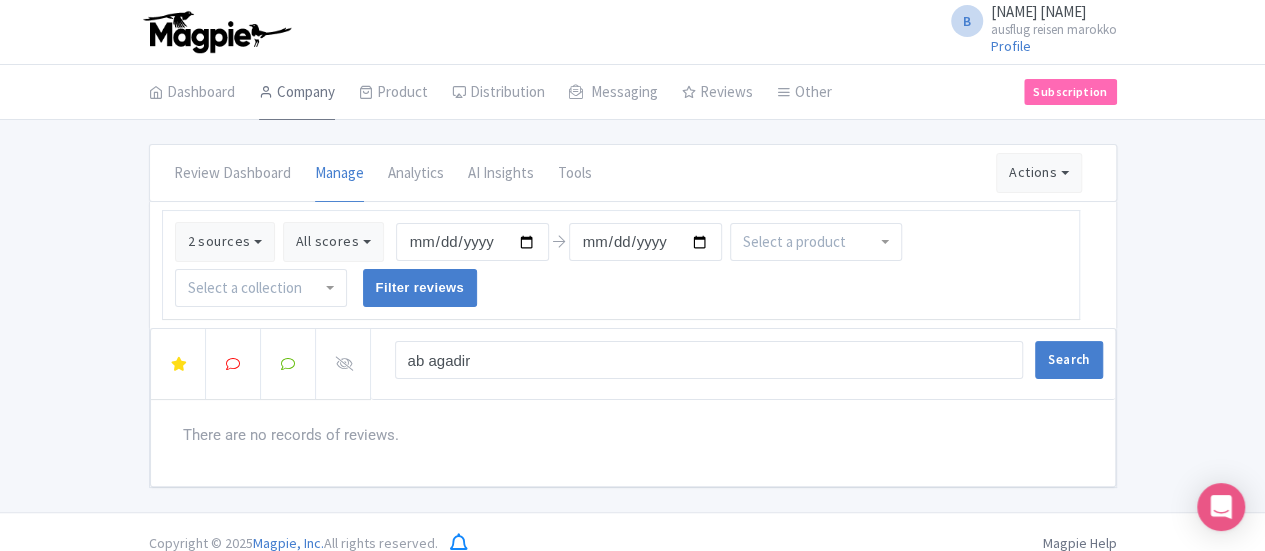 click on "Company" at bounding box center [297, 93] 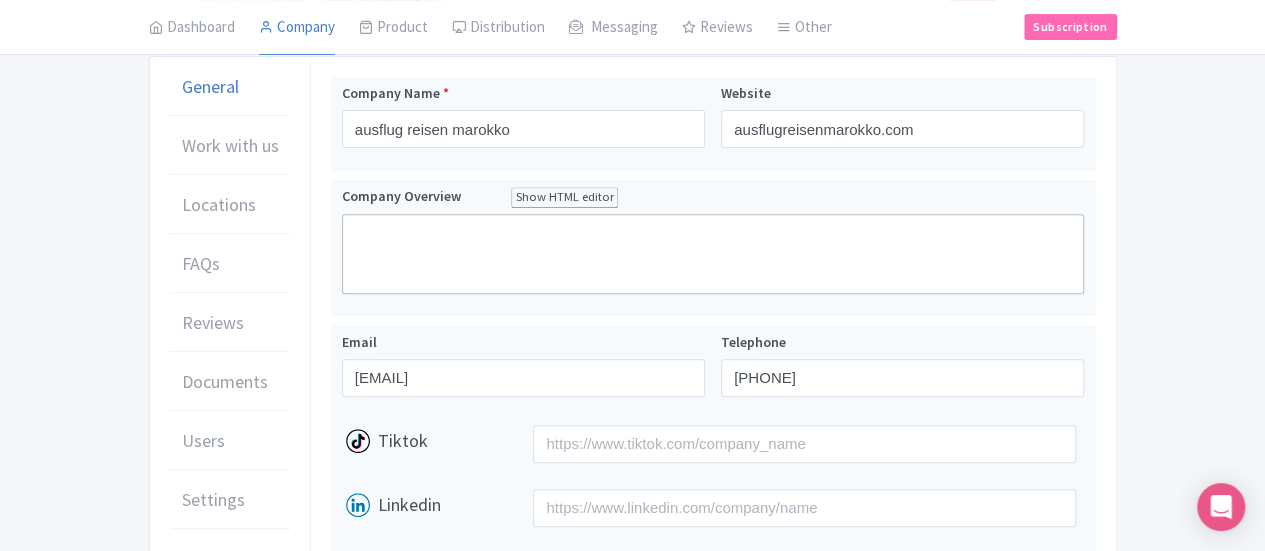 scroll, scrollTop: 0, scrollLeft: 0, axis: both 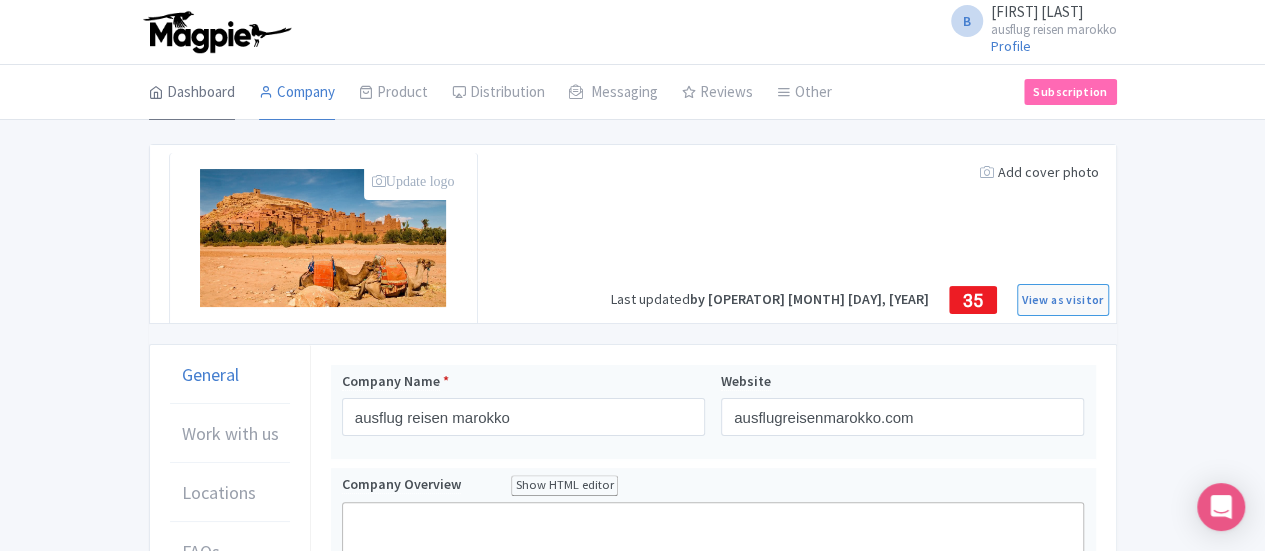 click on "Dashboard" at bounding box center (192, 93) 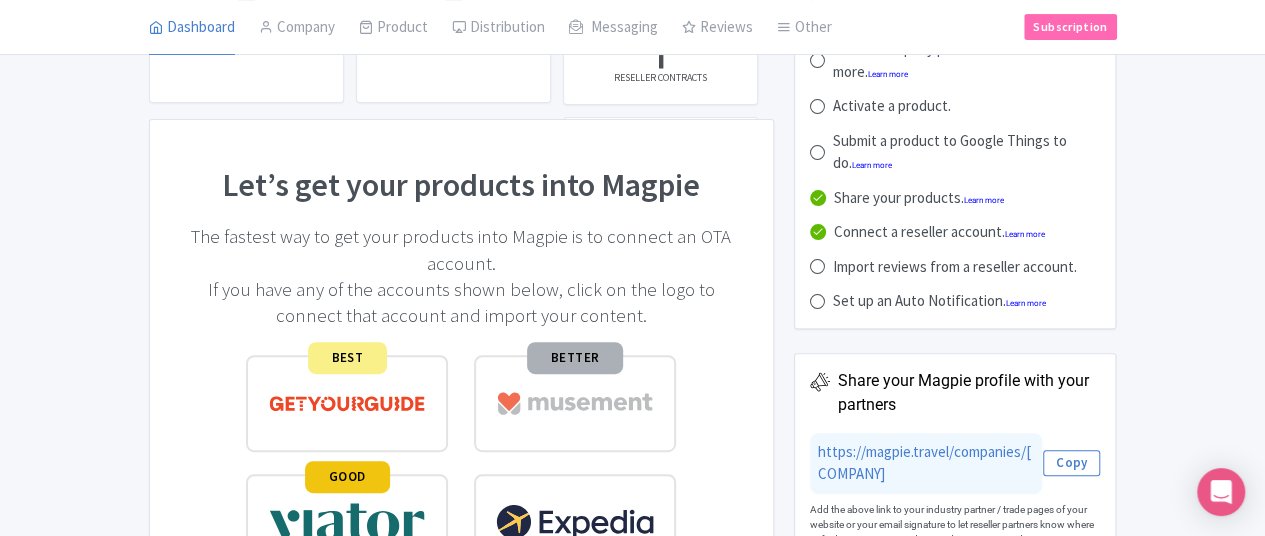 scroll, scrollTop: 0, scrollLeft: 0, axis: both 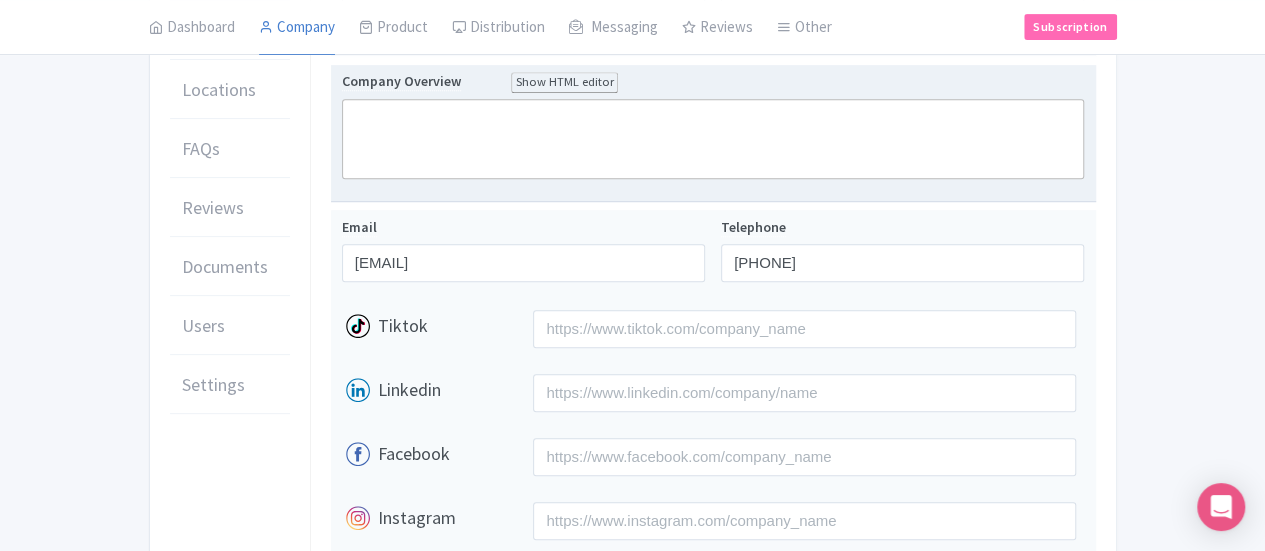 click 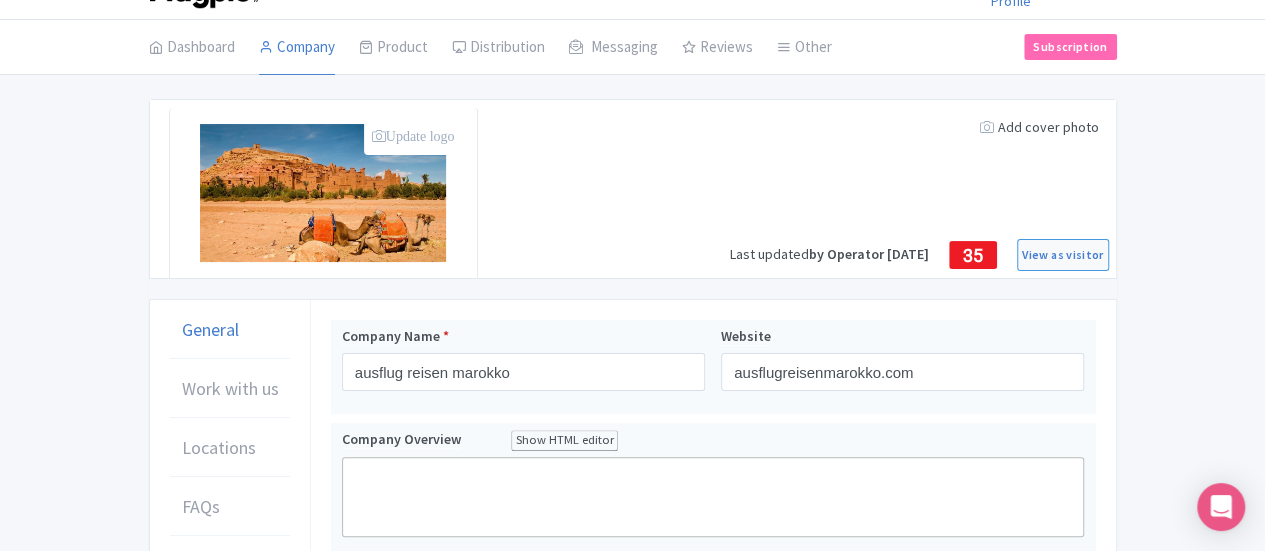 scroll, scrollTop: 0, scrollLeft: 0, axis: both 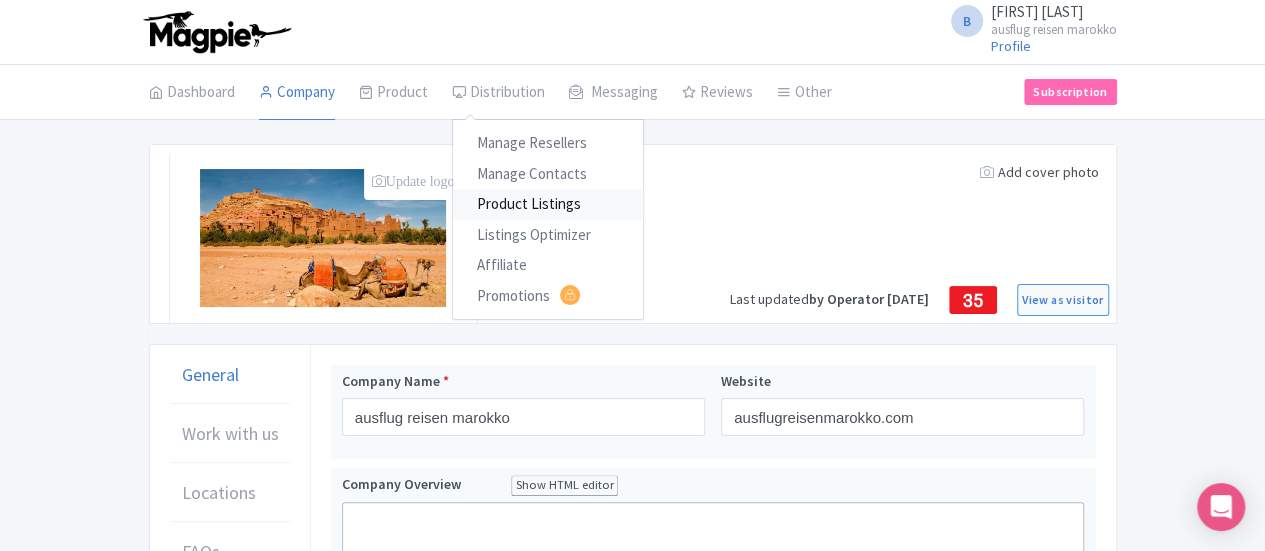 click on "Product Listings" at bounding box center [548, 204] 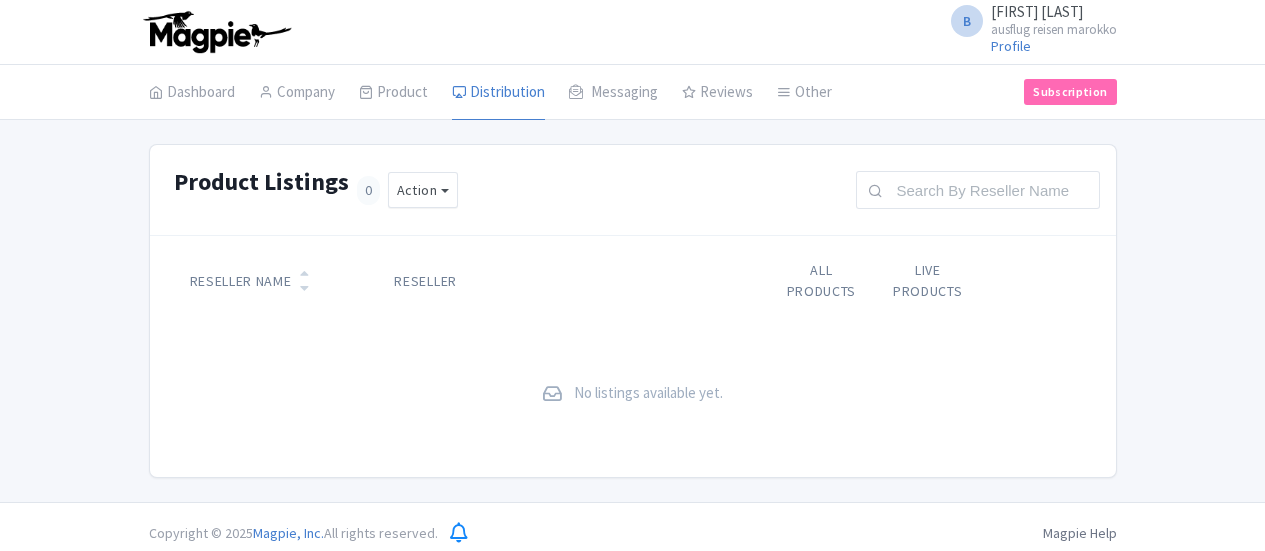 scroll, scrollTop: 0, scrollLeft: 0, axis: both 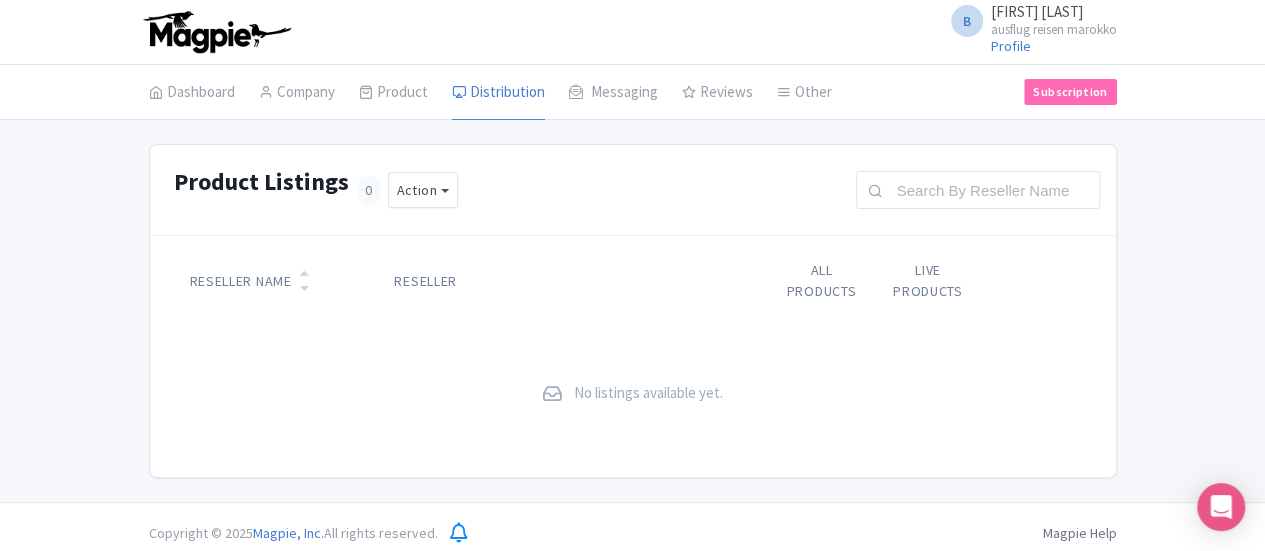 click at bounding box center (305, 288) 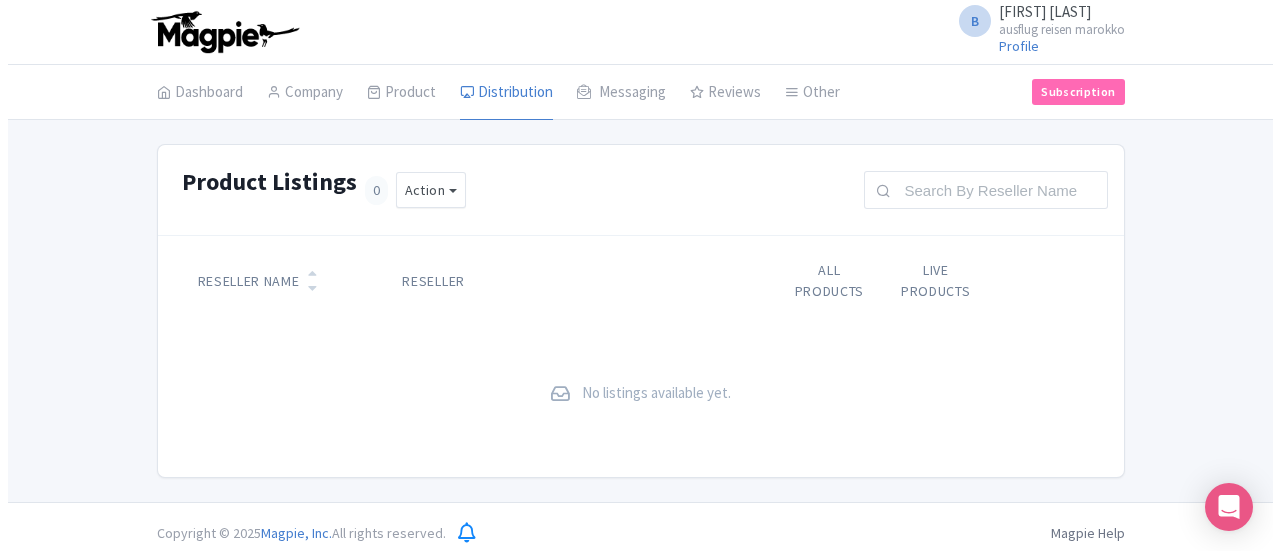 scroll, scrollTop: 0, scrollLeft: 0, axis: both 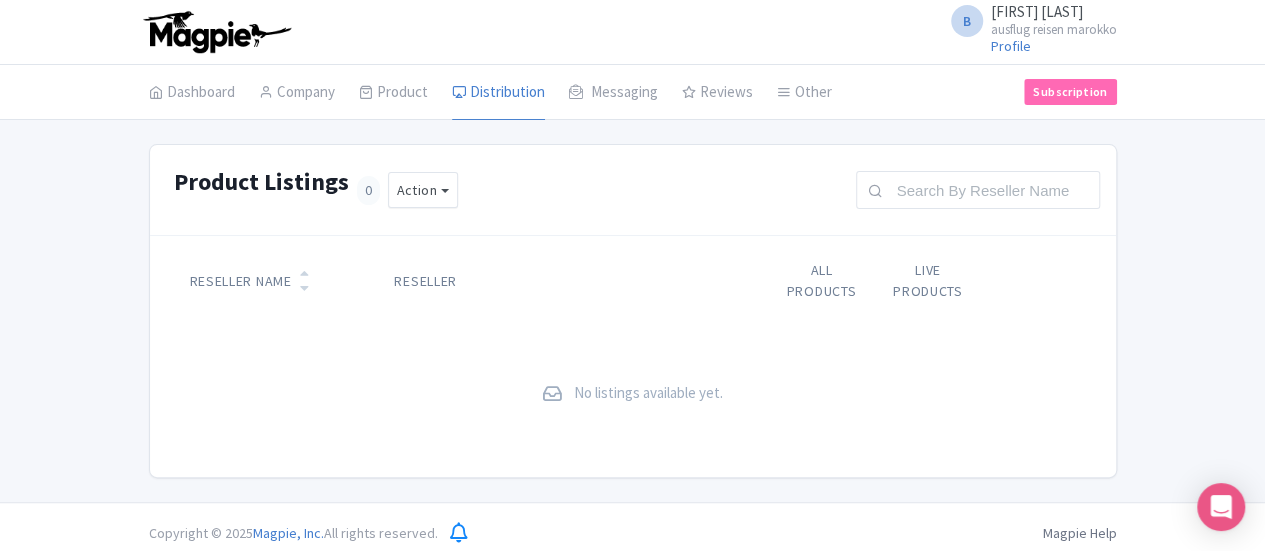 click on "0" at bounding box center (368, 190) 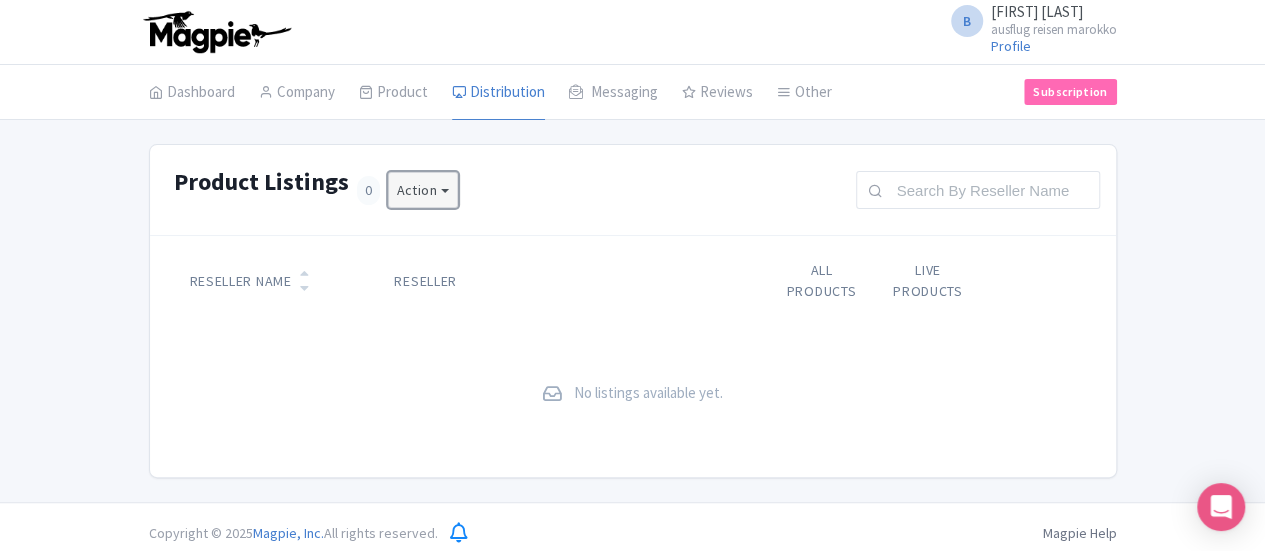 click on "Action" at bounding box center [423, 190] 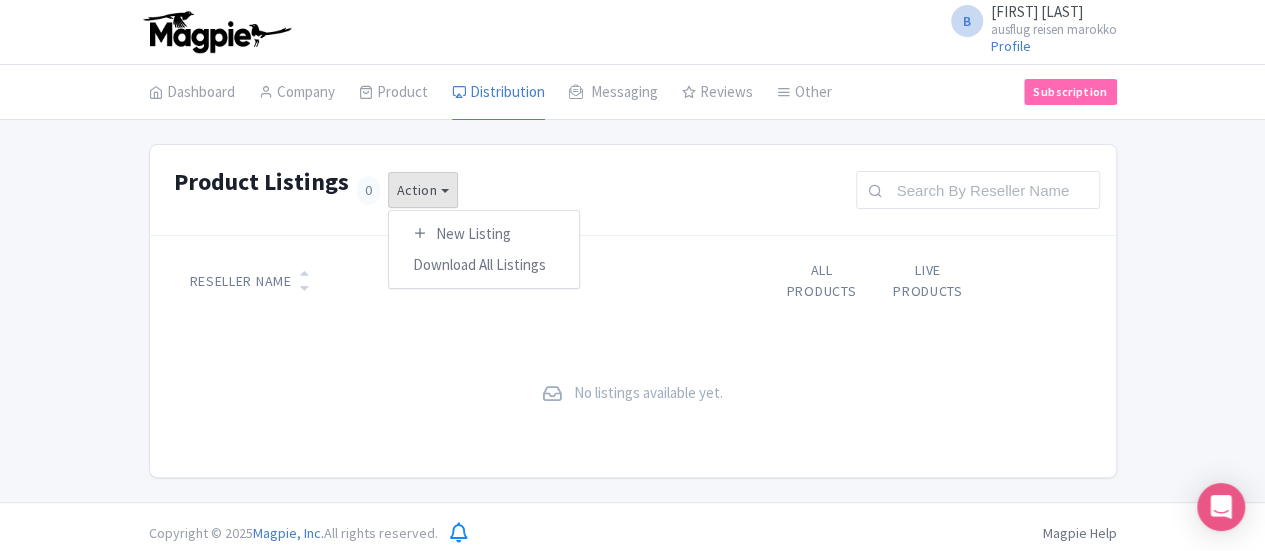 click on "Product Listings
0
Action
New Listing
Download All Listings" at bounding box center (633, 190) 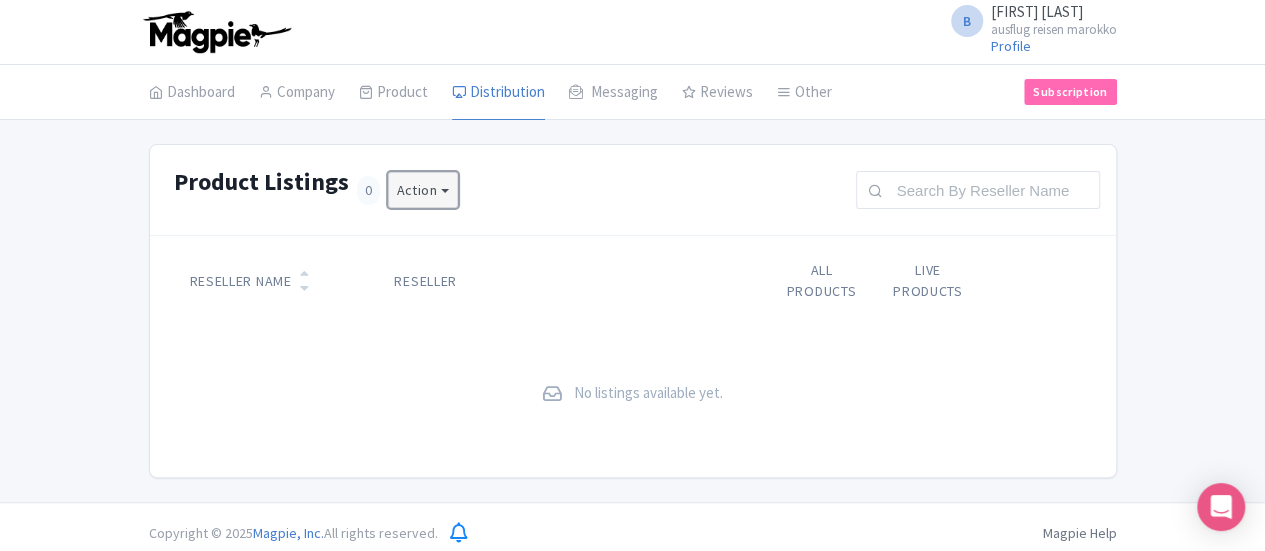 click on "Action" at bounding box center (423, 190) 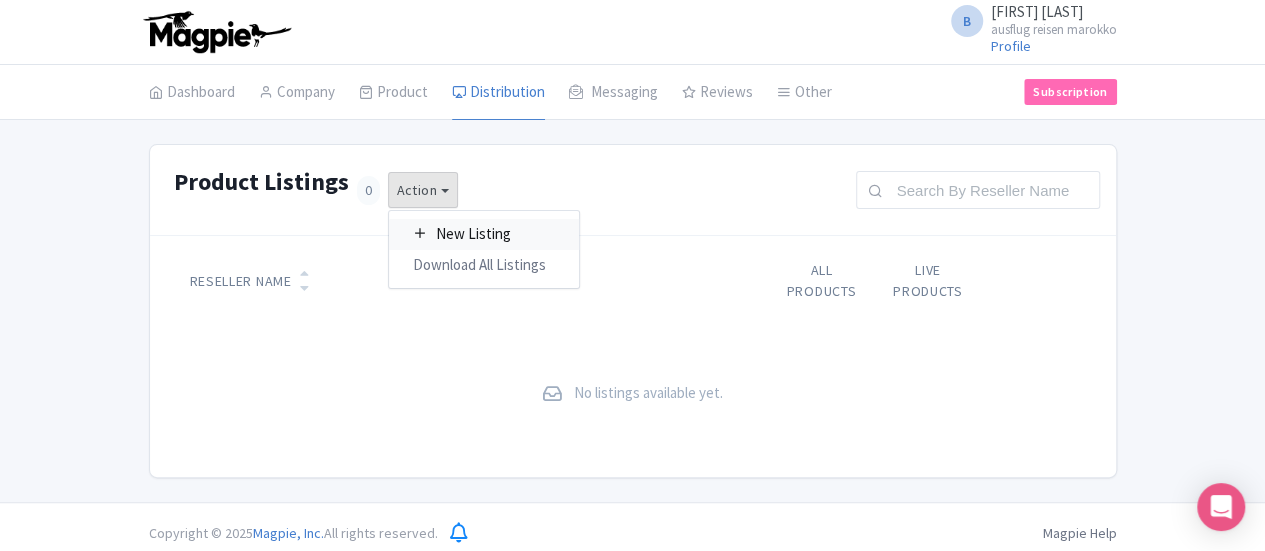 click on "New Listing" at bounding box center (484, 234) 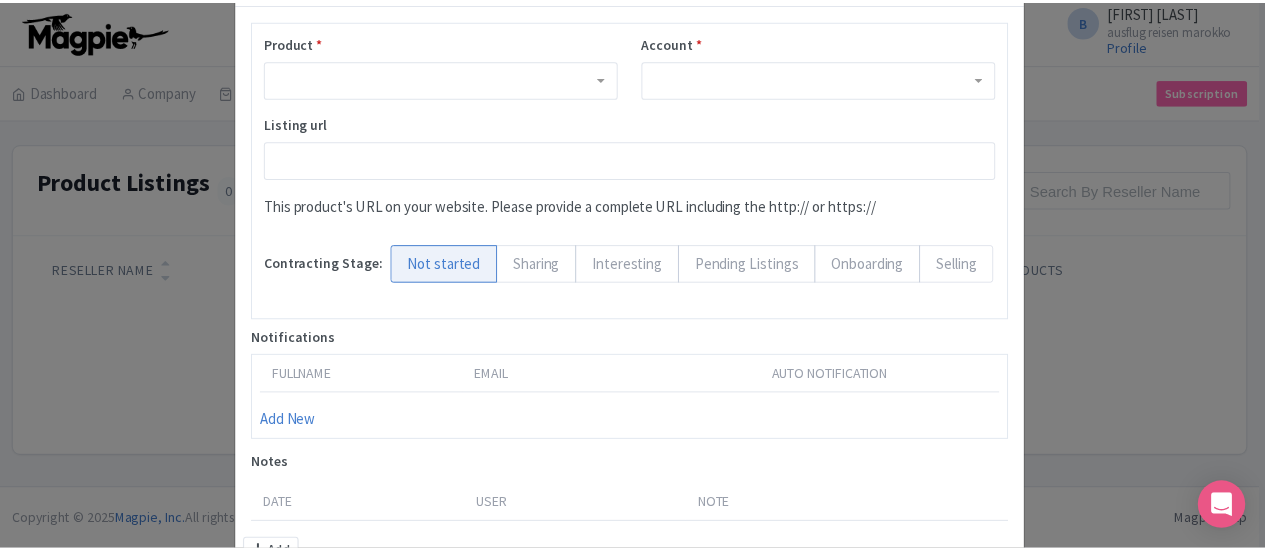 scroll, scrollTop: 86, scrollLeft: 0, axis: vertical 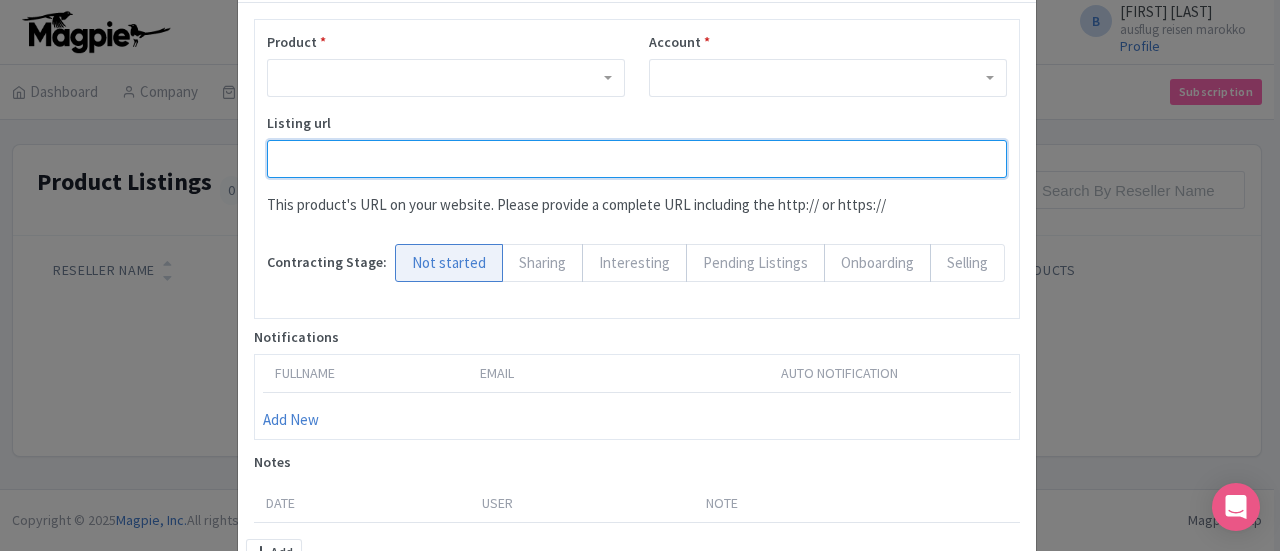 click on "Listing url" at bounding box center (637, 159) 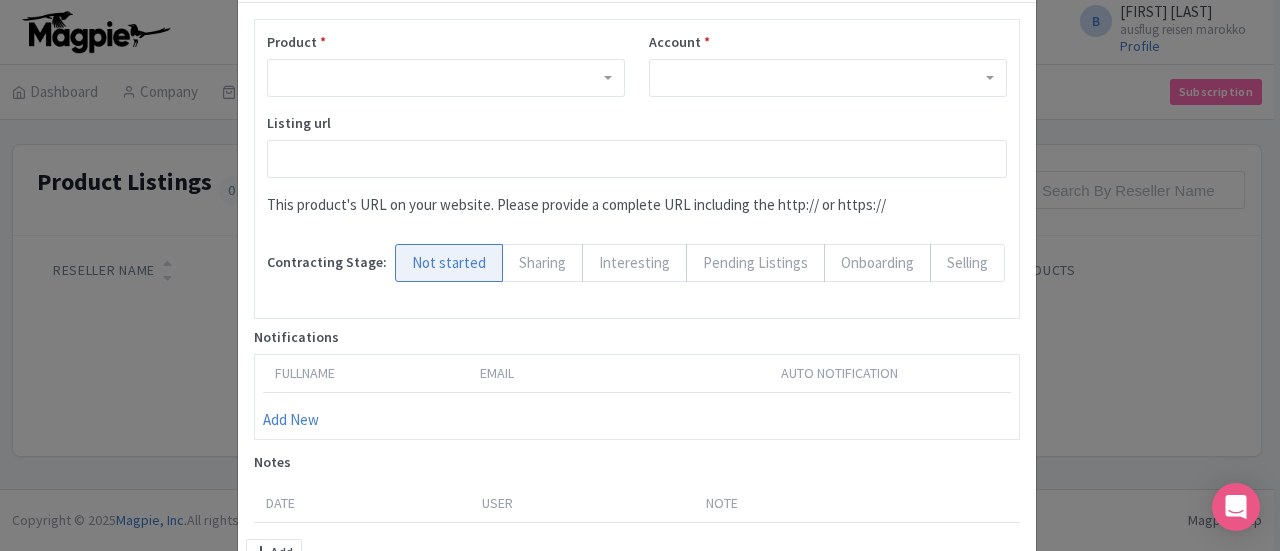 click on "New Listing
Product   *
Account   *
Listing url
This product's URL on your website. Please provide a complete URL including the http:// or https://
Default
Contracting Stage:
Not started
Sharing
Interesting
Pending Listings
Onboarding
Selling
Notifications
Fullname
Email
Auto notification
Add New
Notes
Date
User
Note
Add
Create Listing" at bounding box center (640, 275) 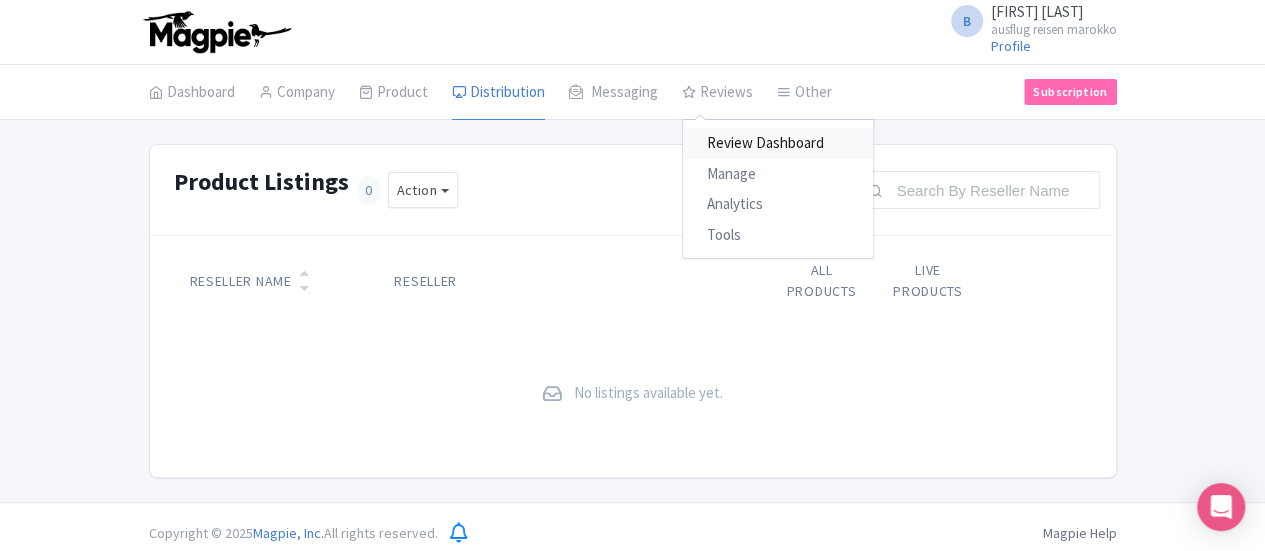 click on "Review Dashboard" at bounding box center [778, 143] 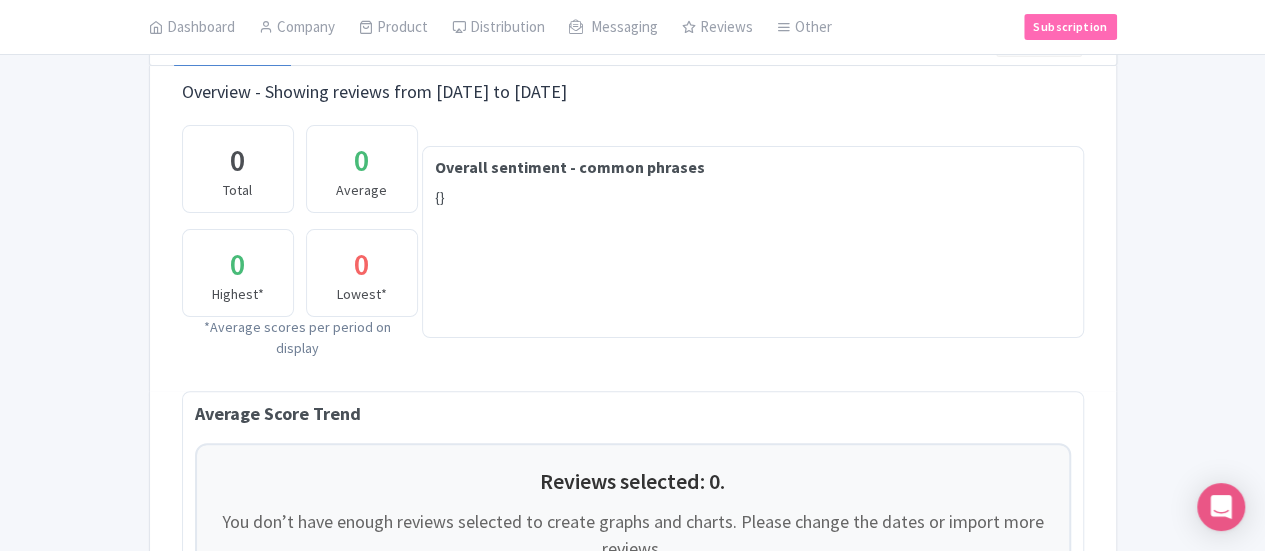 scroll, scrollTop: 0, scrollLeft: 0, axis: both 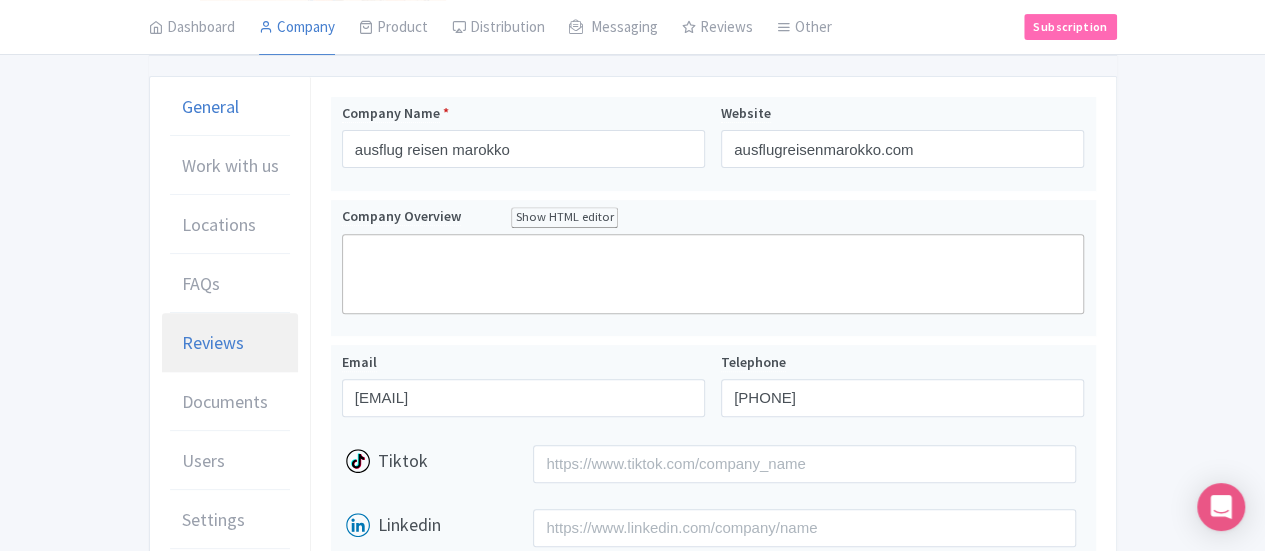 click on "Reviews" at bounding box center [213, 342] 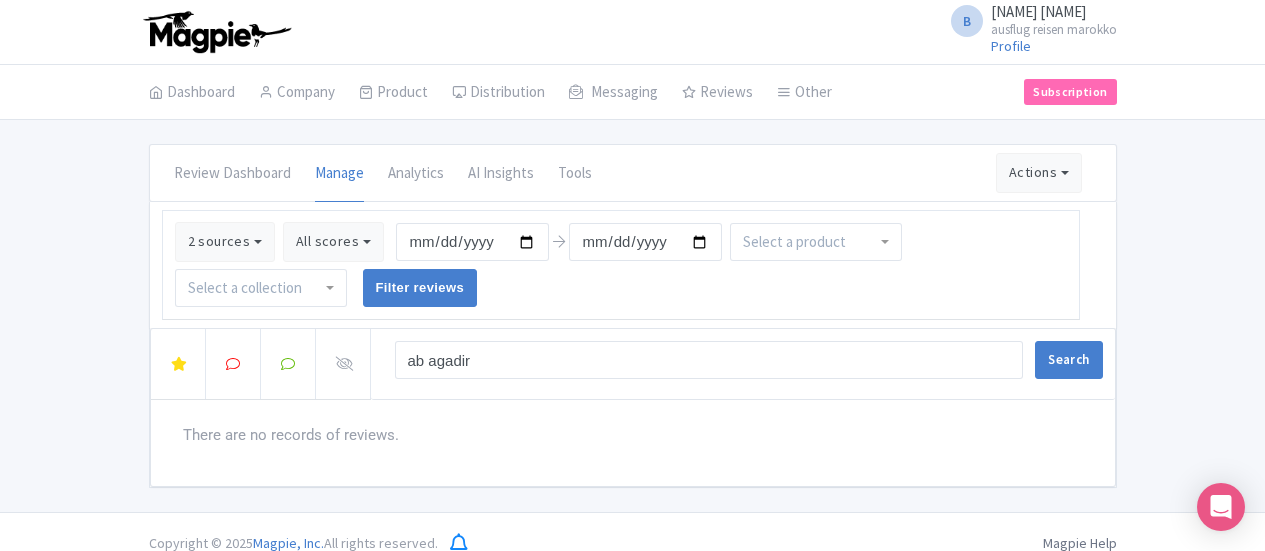 scroll, scrollTop: 0, scrollLeft: 0, axis: both 